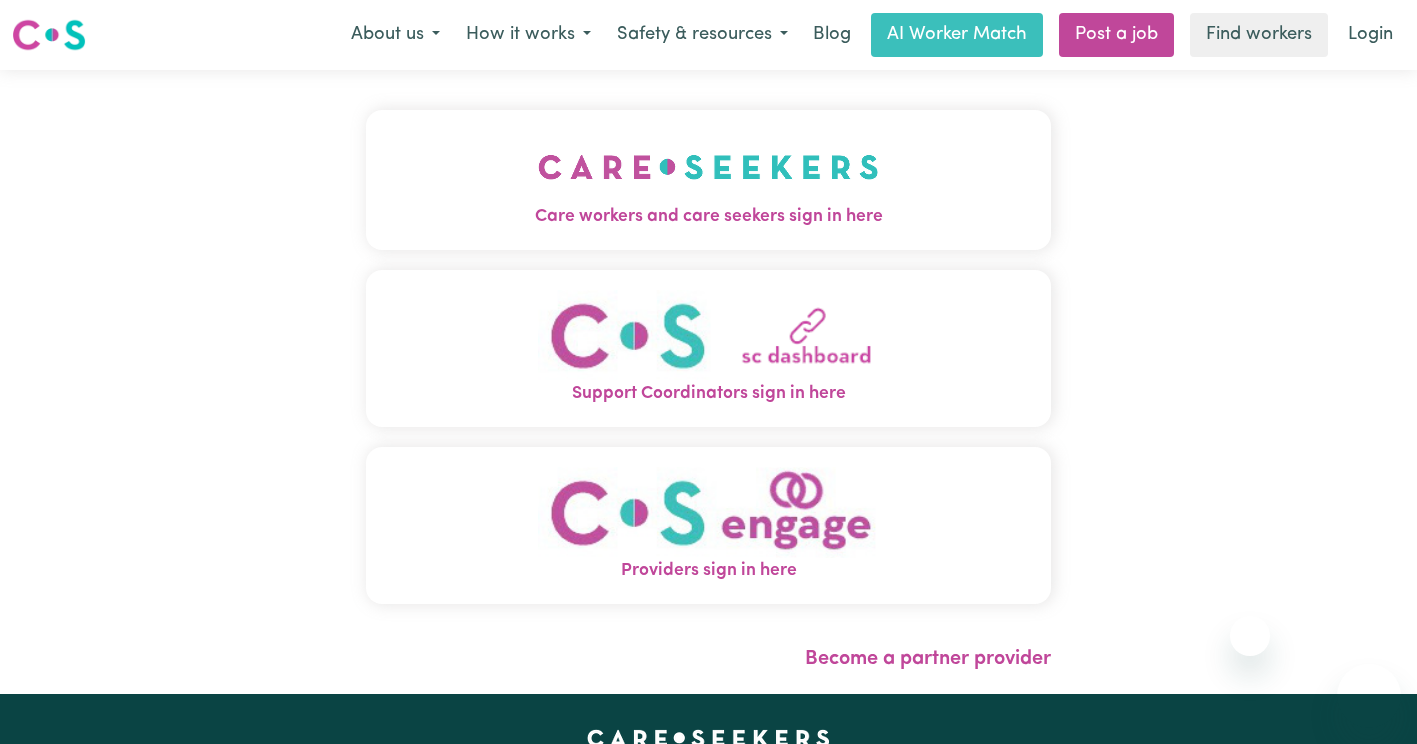 scroll, scrollTop: 0, scrollLeft: 0, axis: both 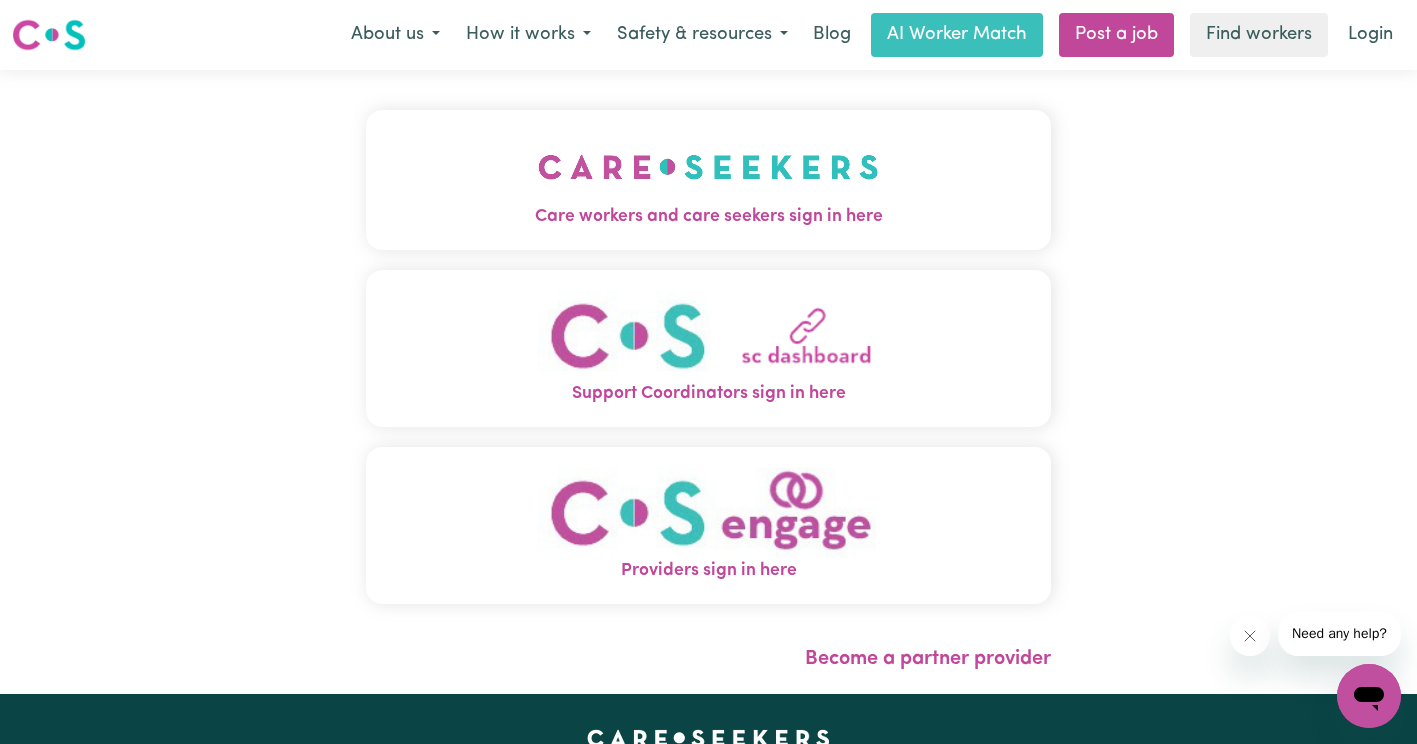 click on "Care workers and care seekers sign in here" at bounding box center (708, 217) 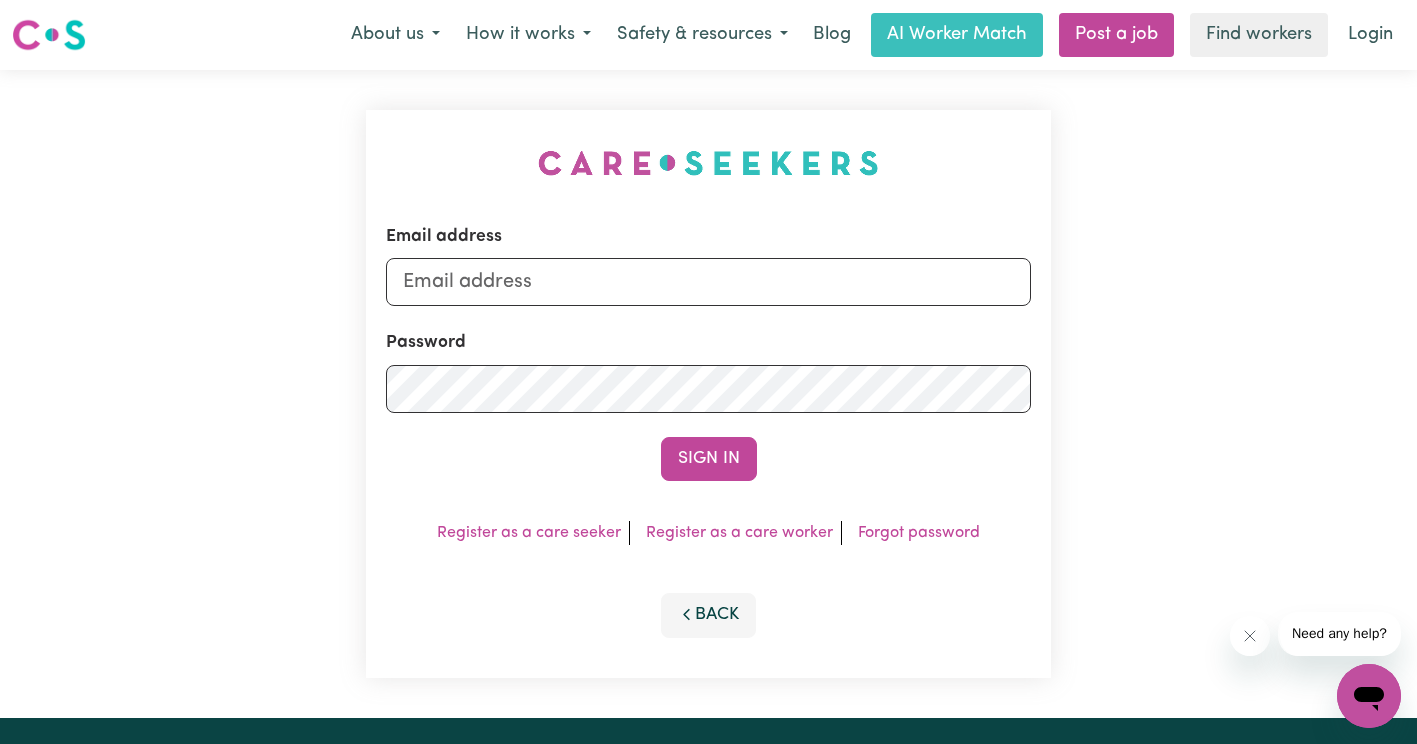 click on "Email address" at bounding box center [708, 282] 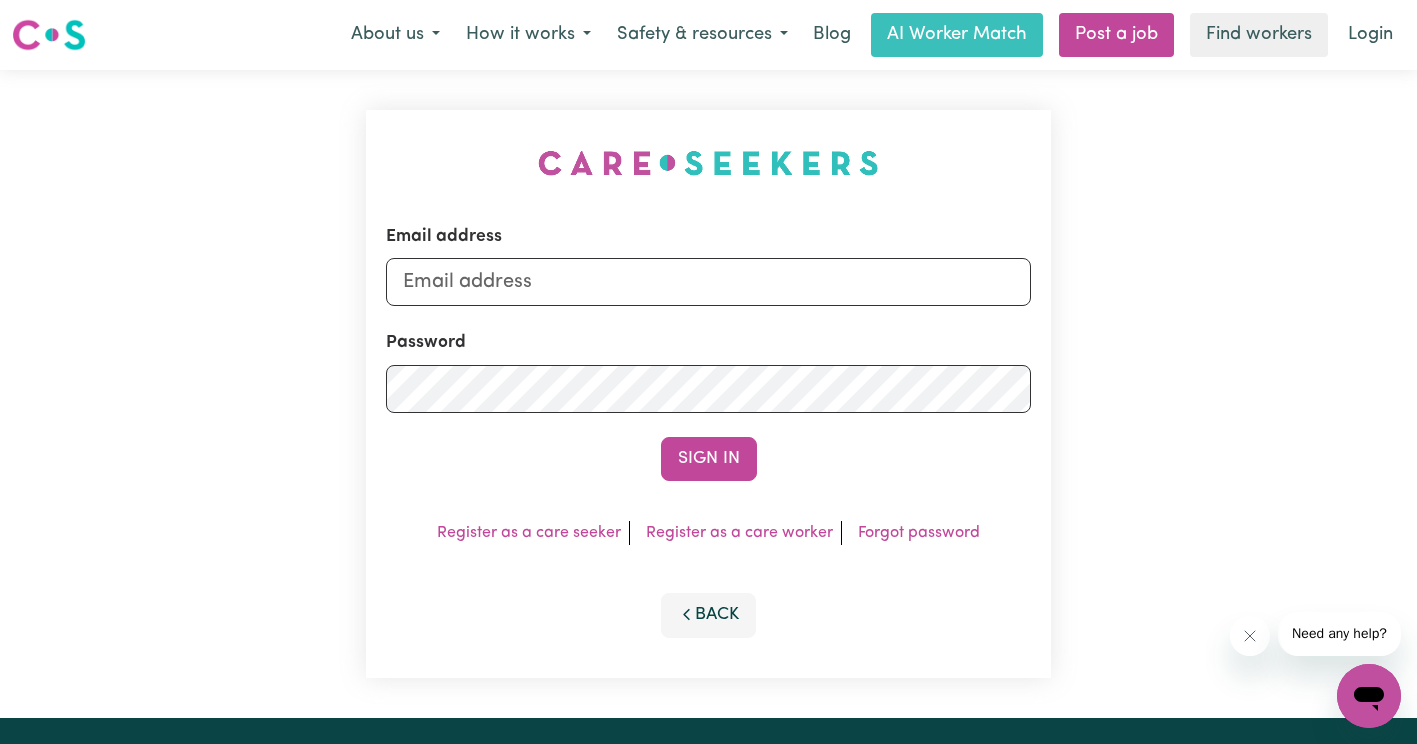 click on "Email address" at bounding box center [708, 265] 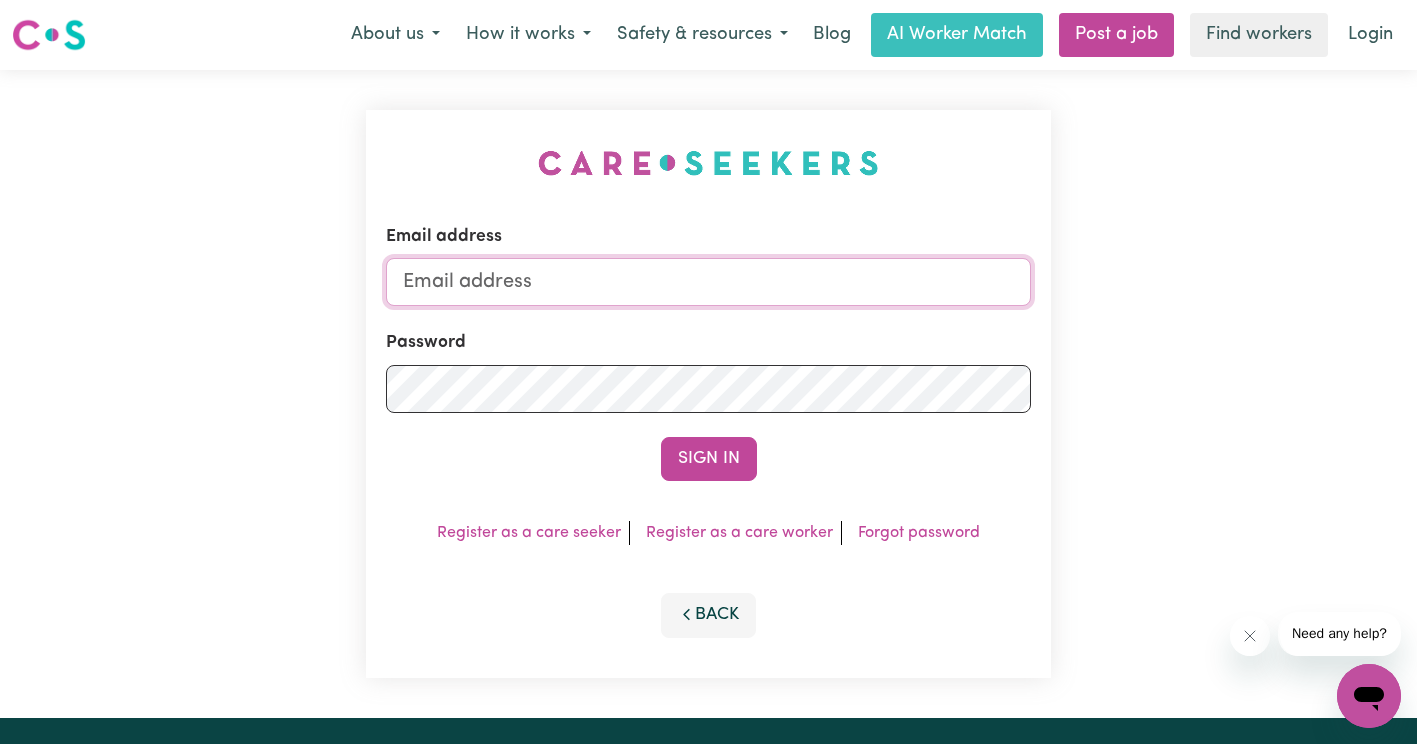 click on "Email address" at bounding box center (708, 282) 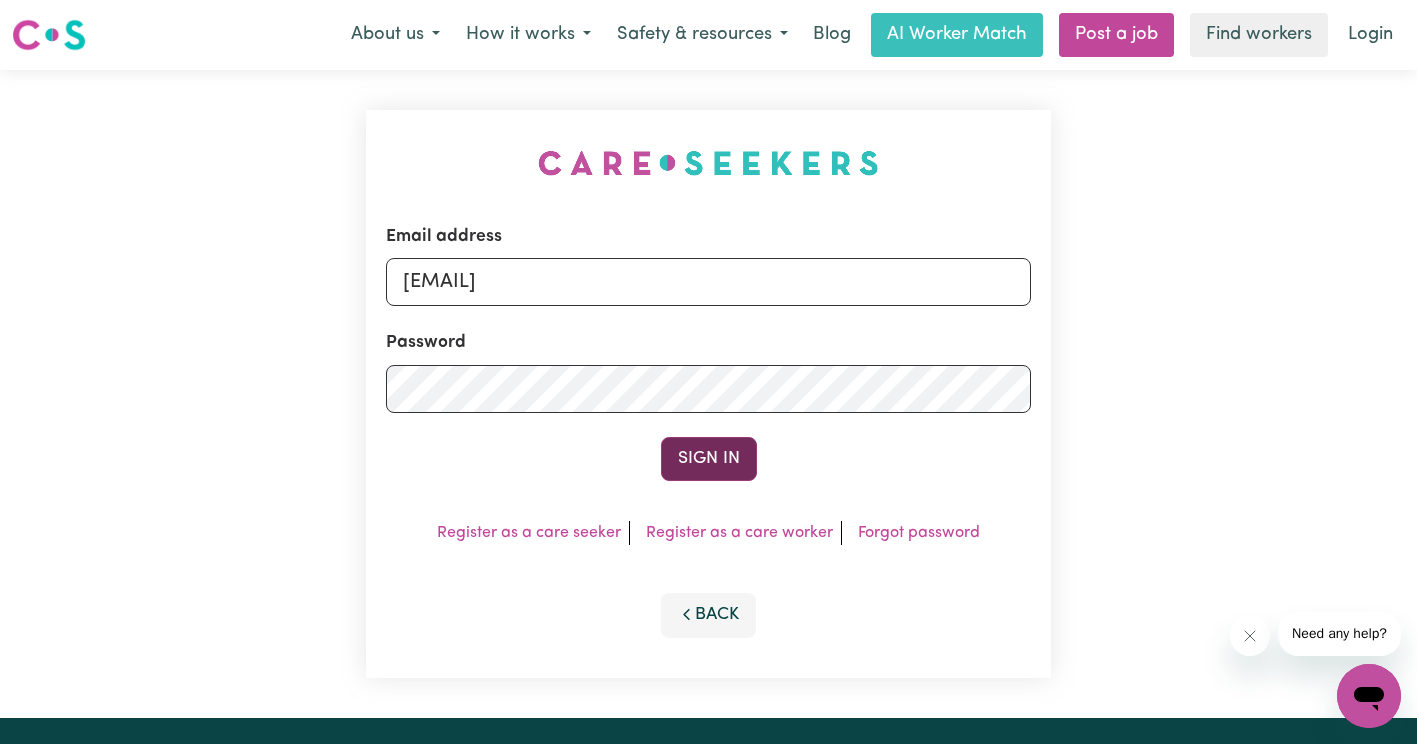 click on "Sign In" at bounding box center (709, 459) 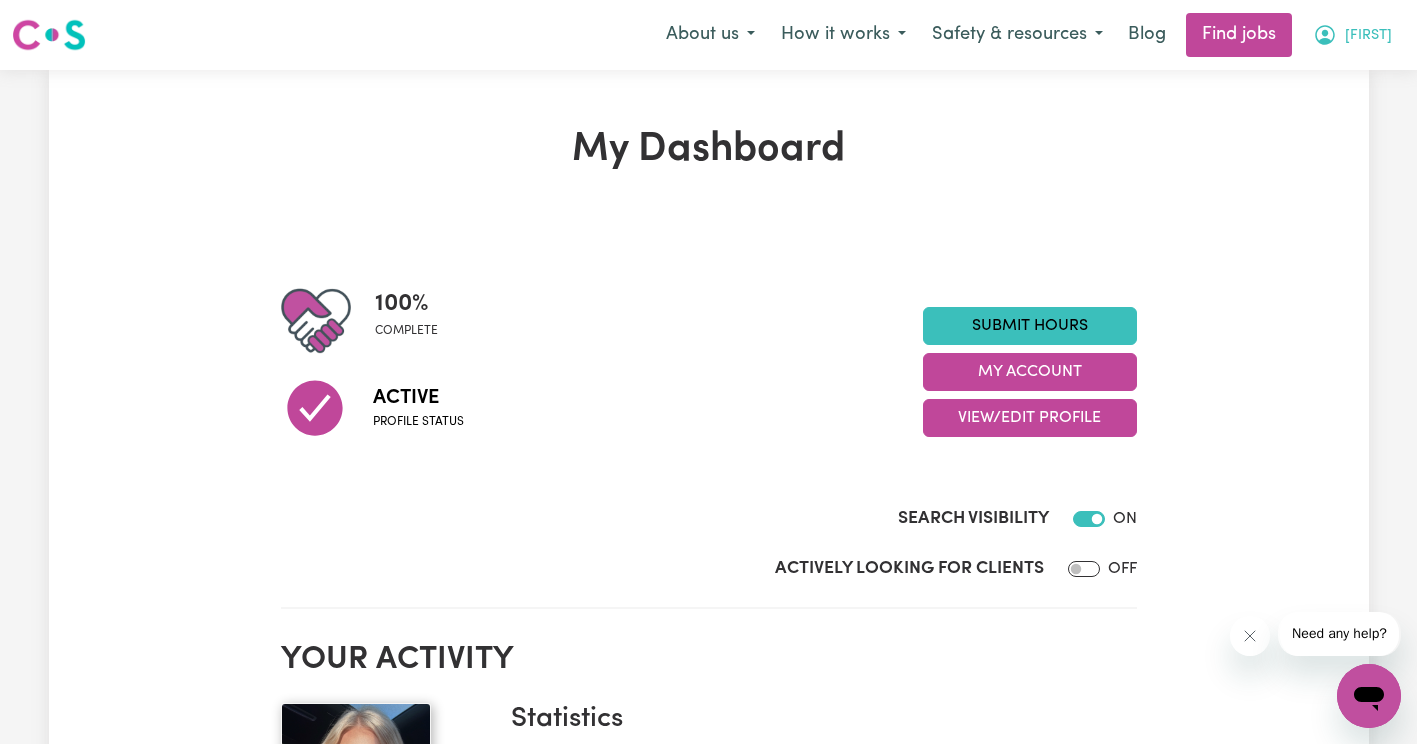 click on "[FIRST]" at bounding box center (1352, 35) 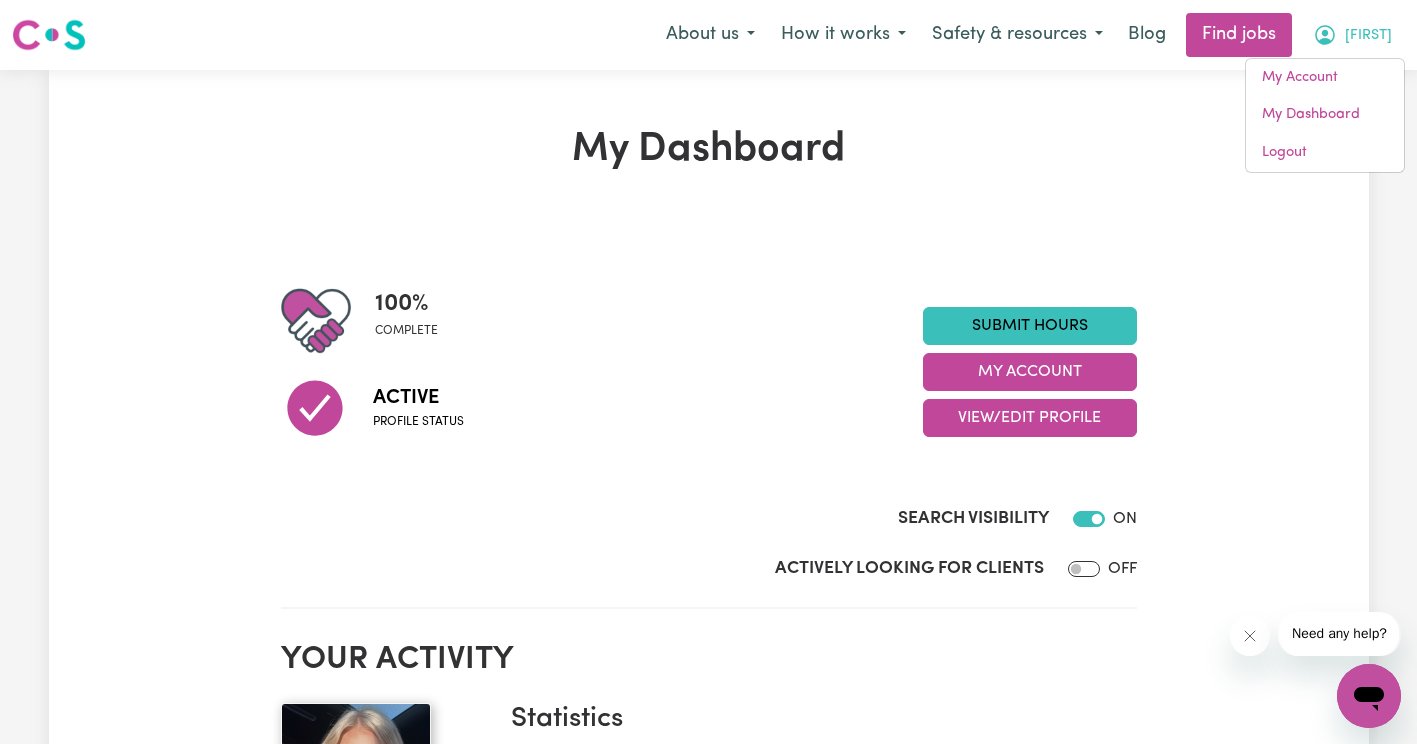 click on "My Dashboard 100 % complete Active Profile status Submit Hours My Account View/Edit Profile Search Visibility ON Actively Looking for Clients OFF Your activity Statistics Hours worked: 782 Response rate: 100 % Profile last updated: 6 [MONTH], [YEAR] Your badges Completed badges COVID-19 infection control training Recommended badges Vaccination scheduled First Aid Certified CPR Certified CS Recommends Regulated Restrictive Practices Course Aged Care Quality Standards & Code of Conduct Serious Incident Reporting Scheme Course CS Reliable Worker Medical Exemption Partially vaccinated Fully vaccinated Boosted Careseekers onboarding completed Boundaries training completed NDIS worker training completed NDIS worker screening verified Identify & Respond to Abuse & Neglect Reviews No reviews yet for  [FIRST] ." at bounding box center [709, 1066] 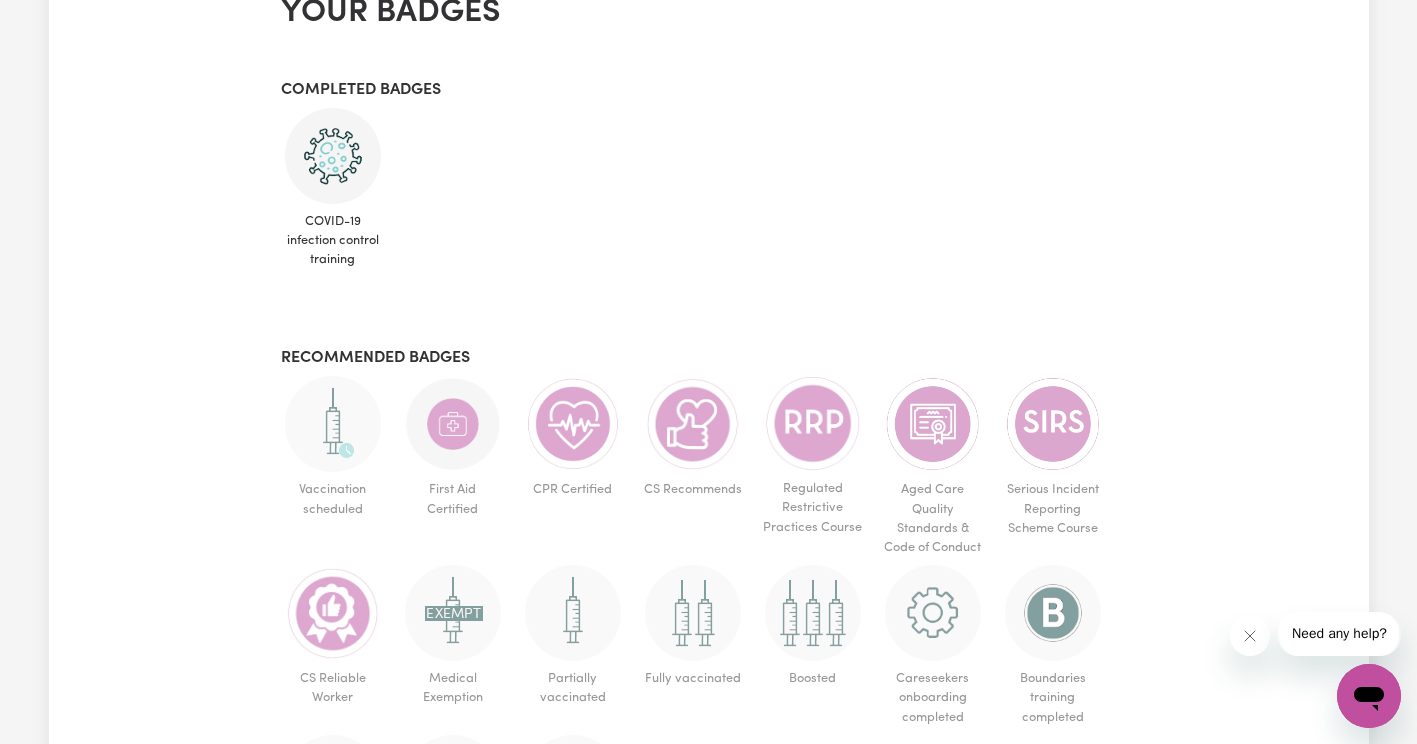 scroll, scrollTop: 0, scrollLeft: 0, axis: both 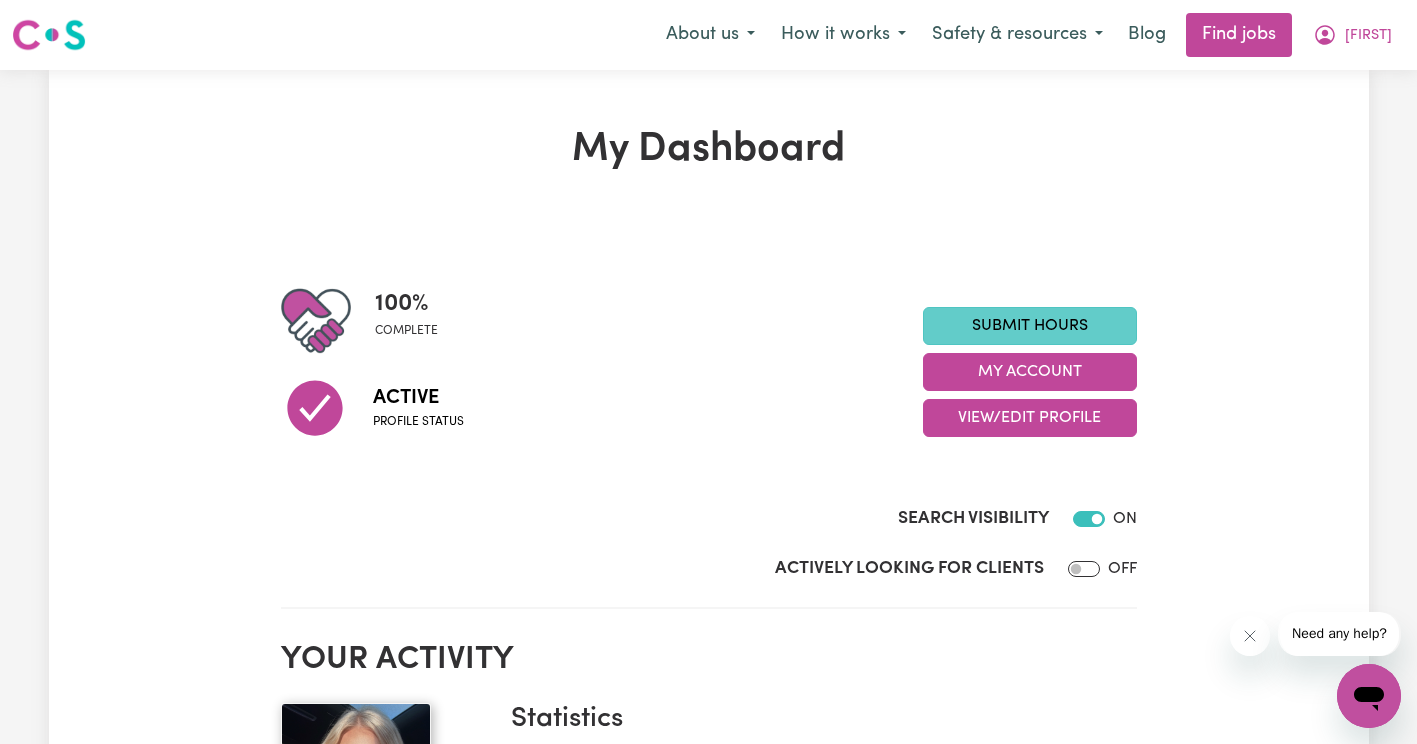 click on "Submit Hours" at bounding box center [1030, 326] 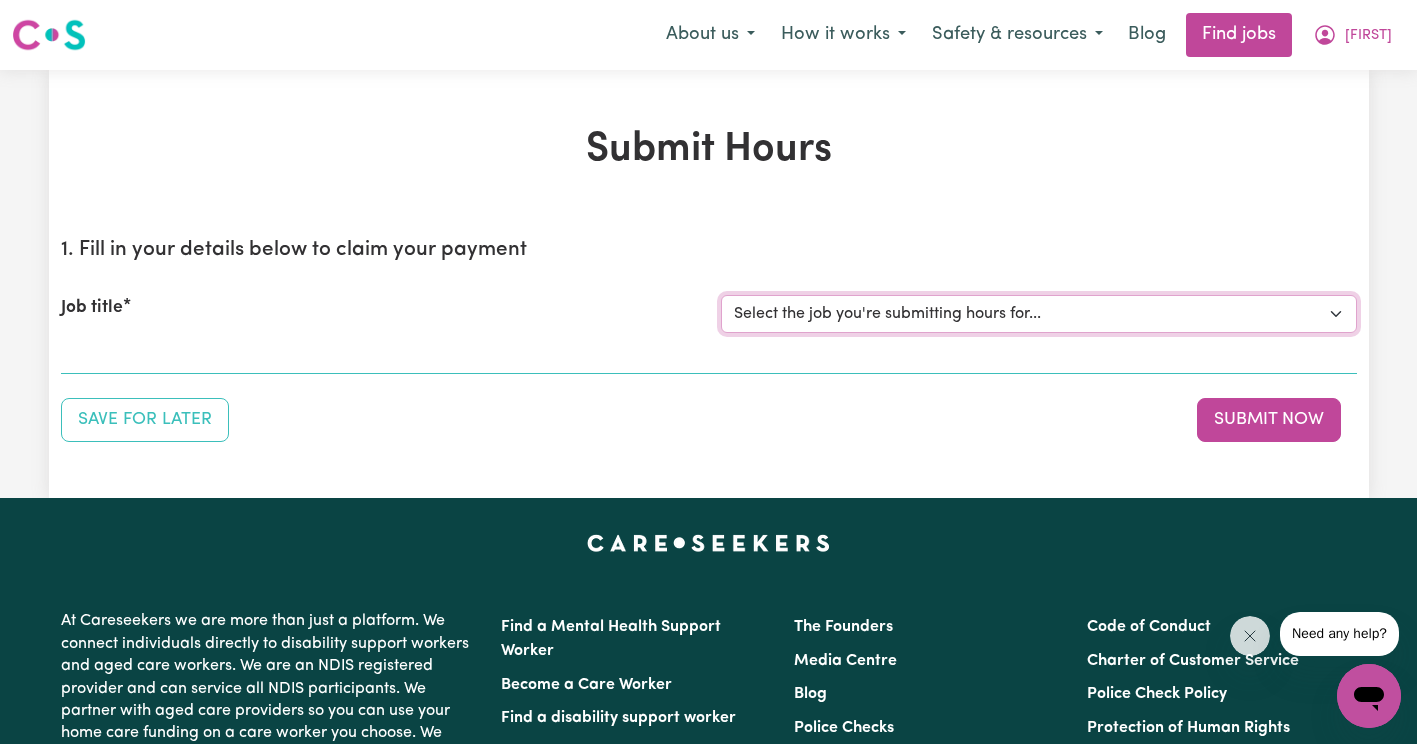 select on "11168" 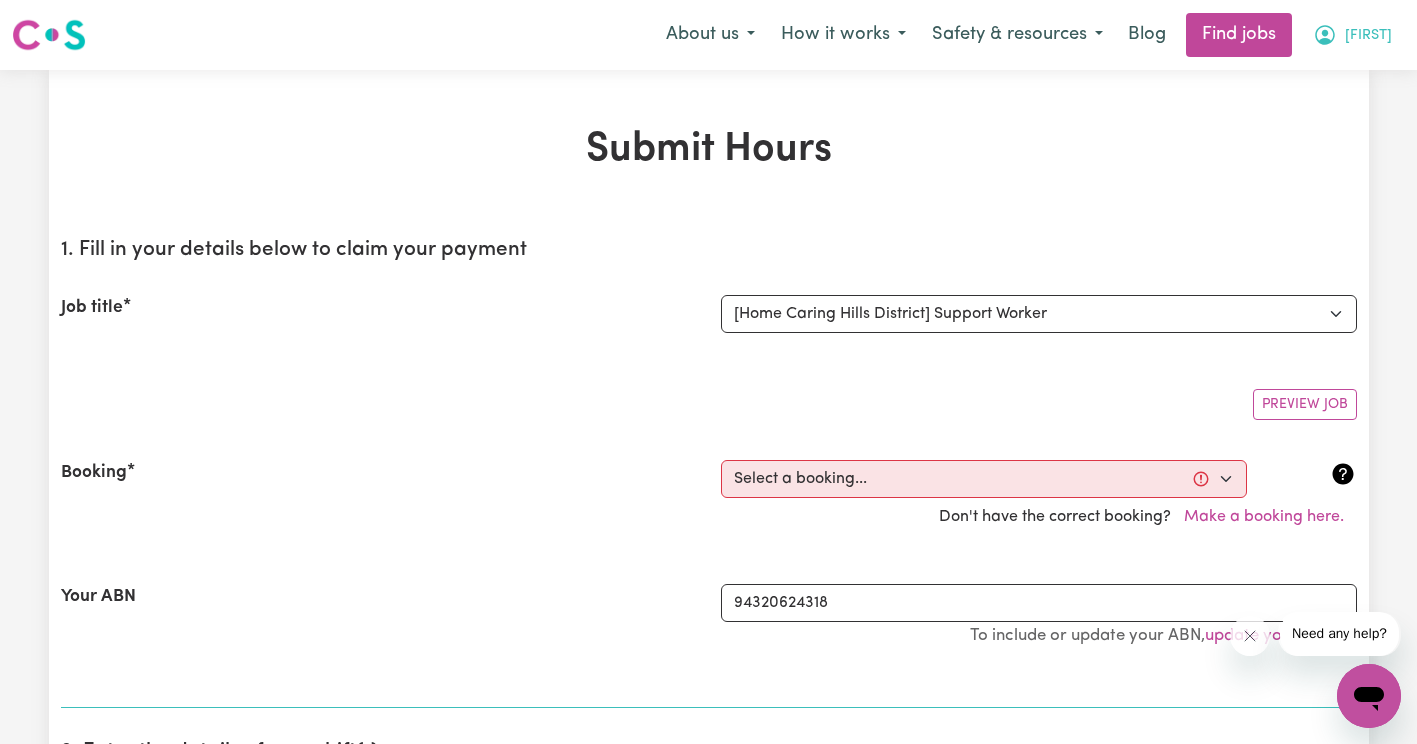 click on "[FIRST]" at bounding box center (1368, 36) 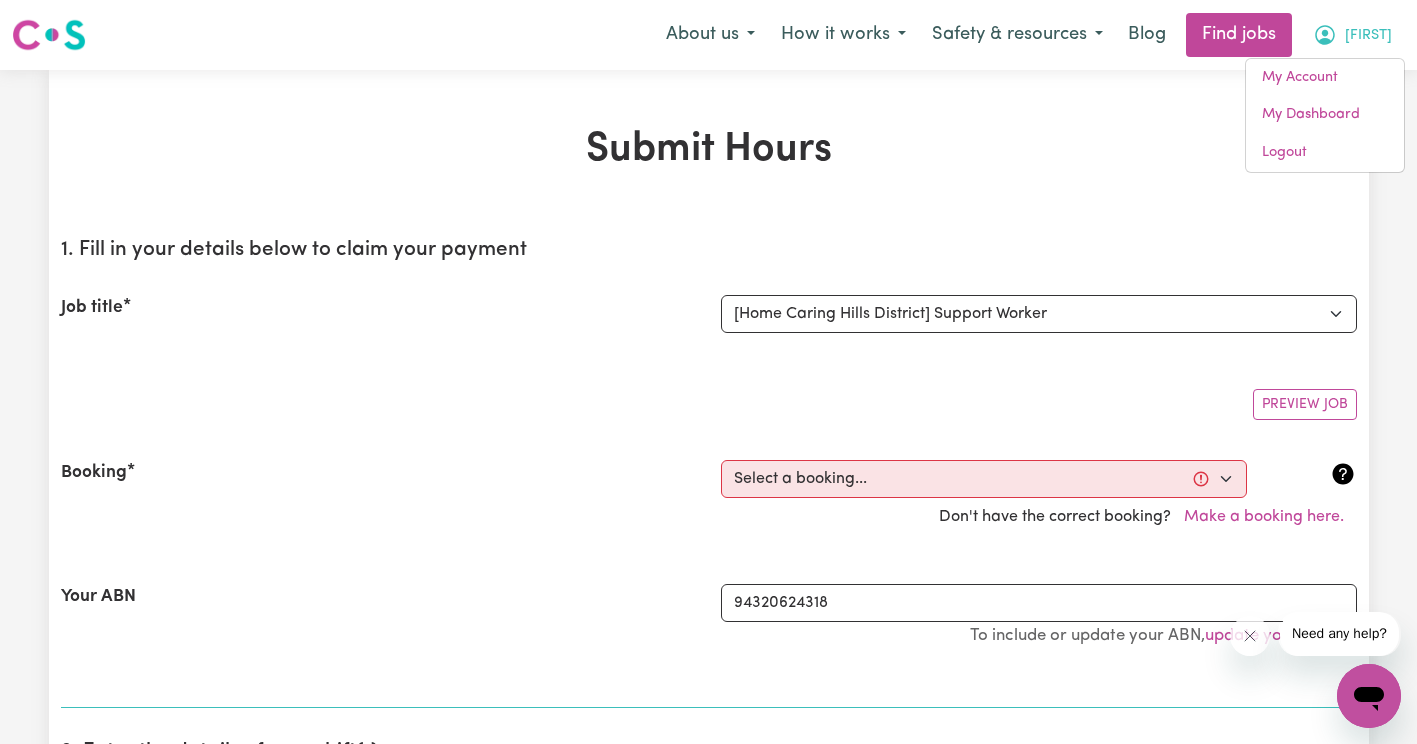 click at bounding box center [49, 35] 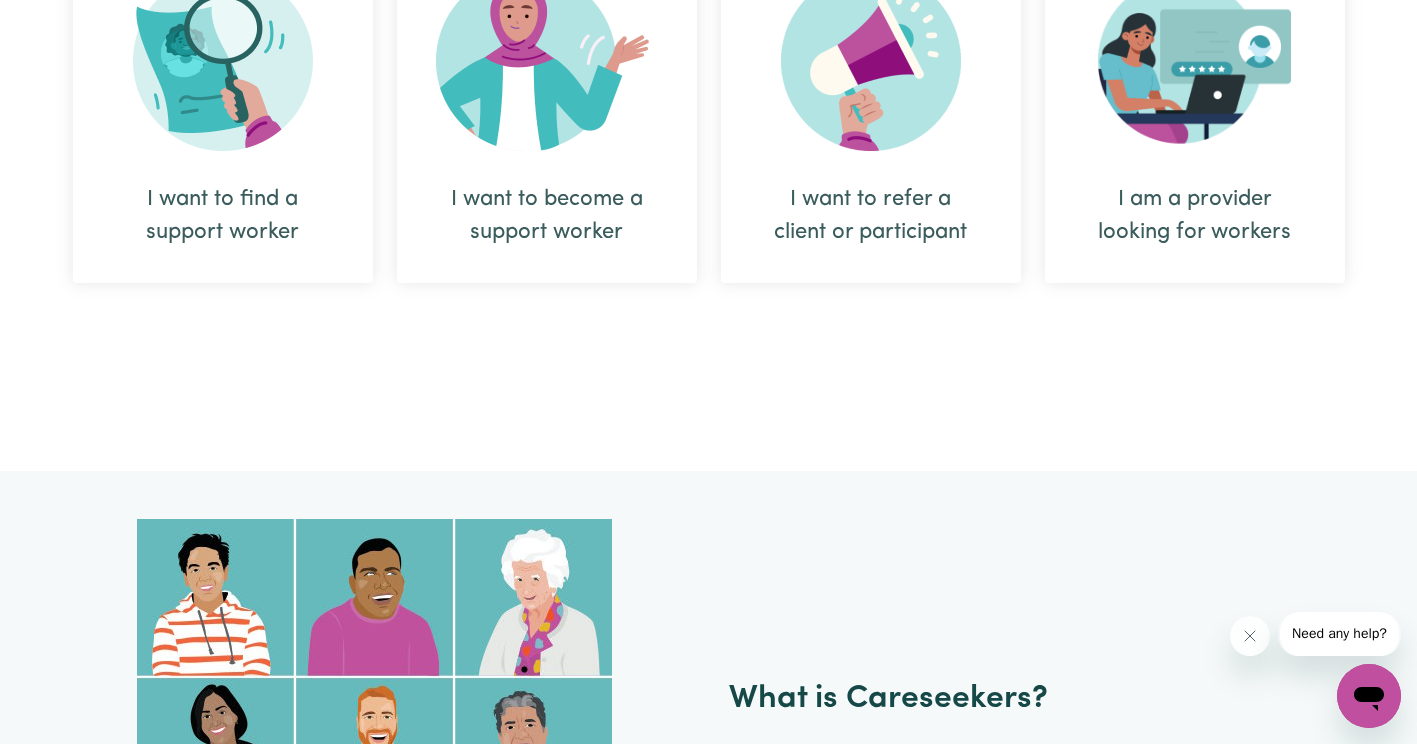 scroll, scrollTop: 0, scrollLeft: 0, axis: both 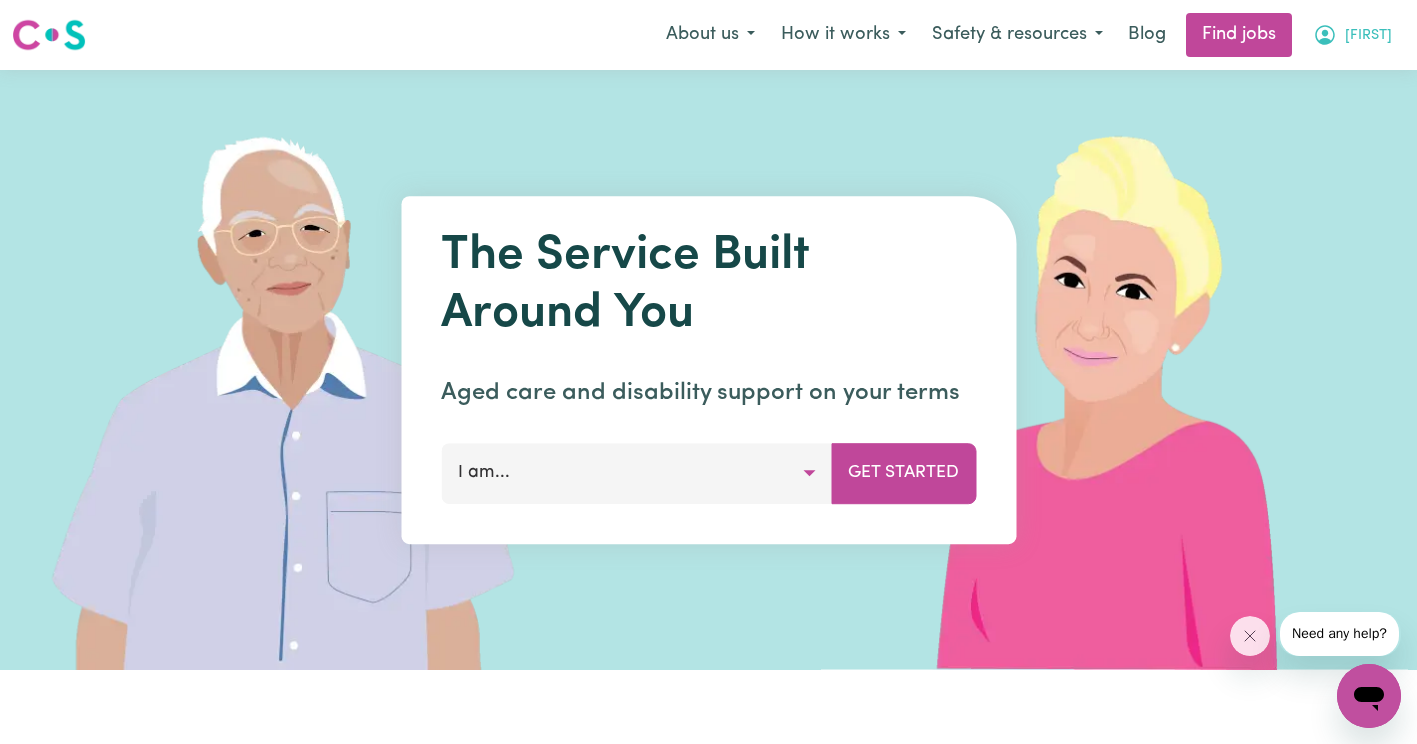 click on "[FIRST]" at bounding box center (1352, 35) 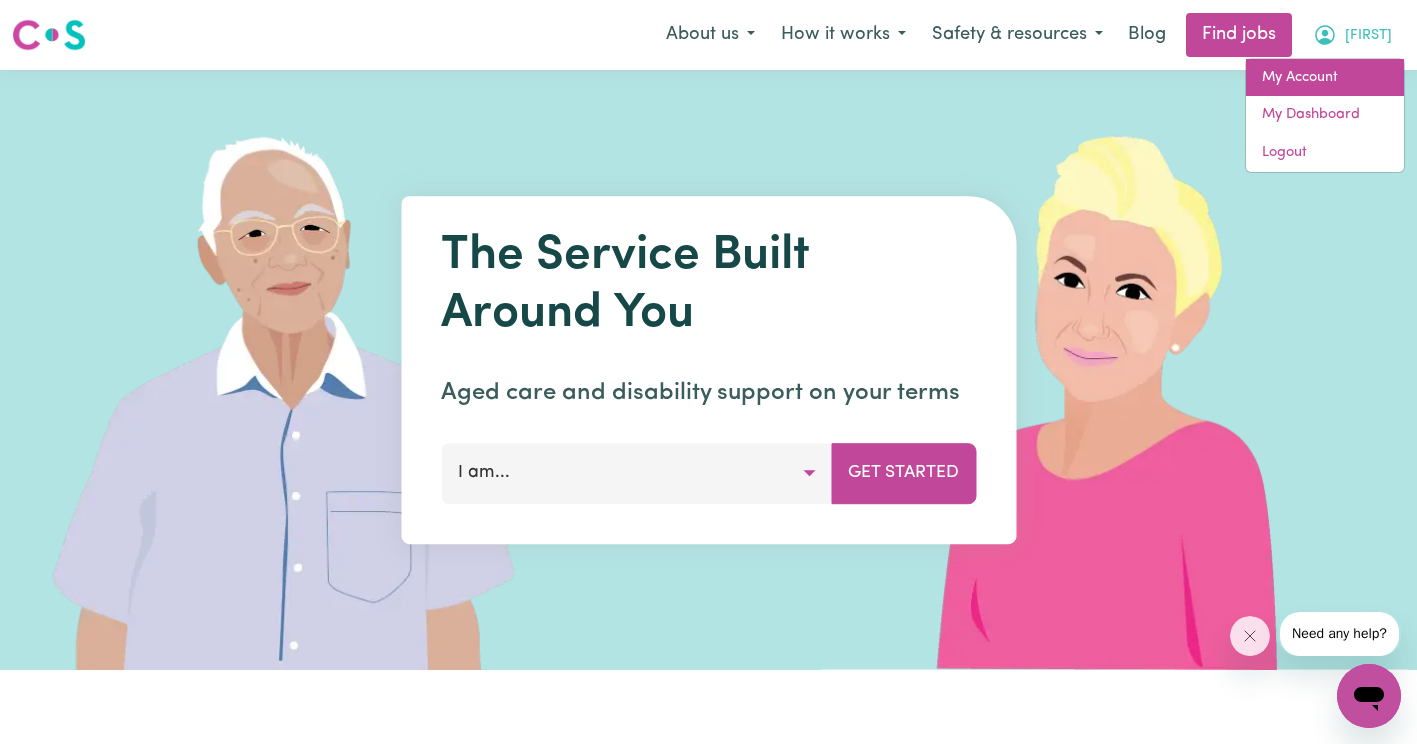 click on "My Account" at bounding box center (1325, 78) 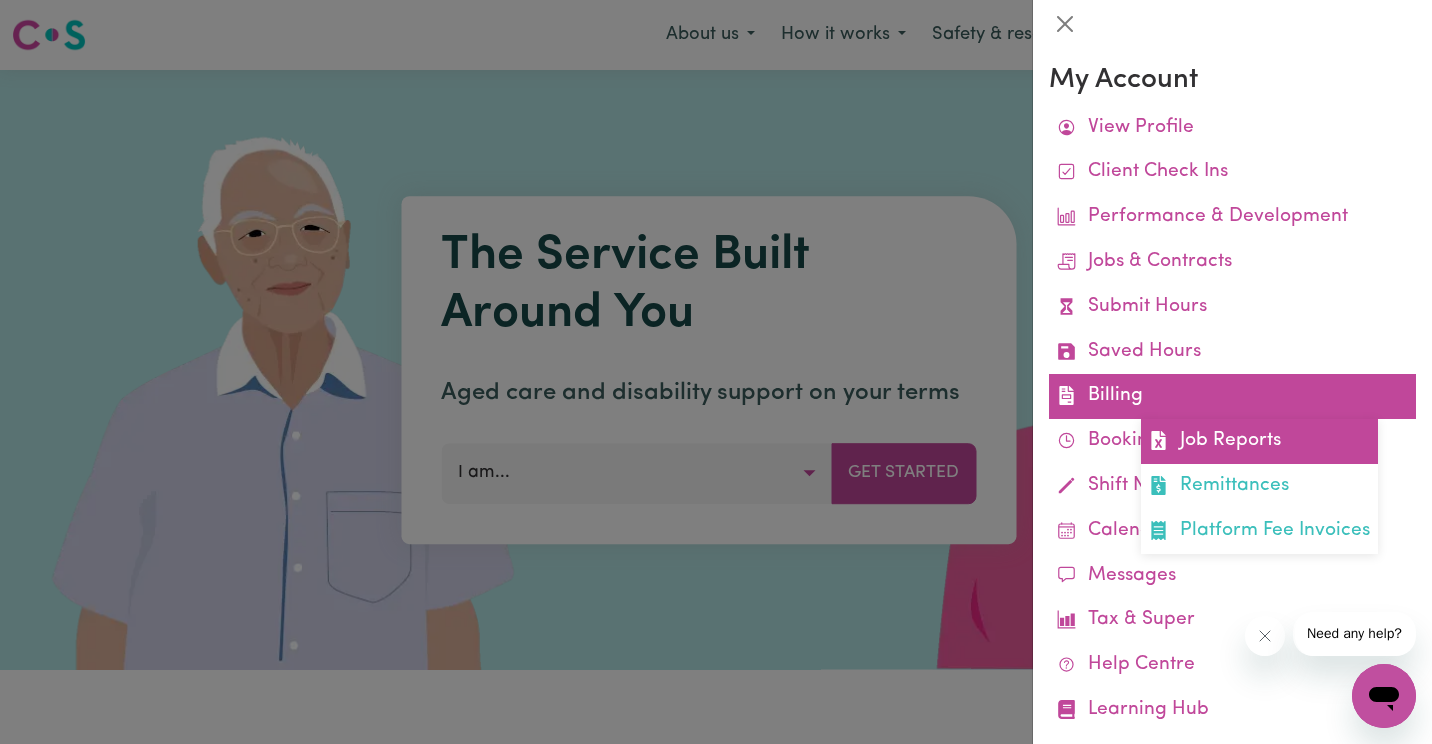click on "Job Reports" at bounding box center (1259, 441) 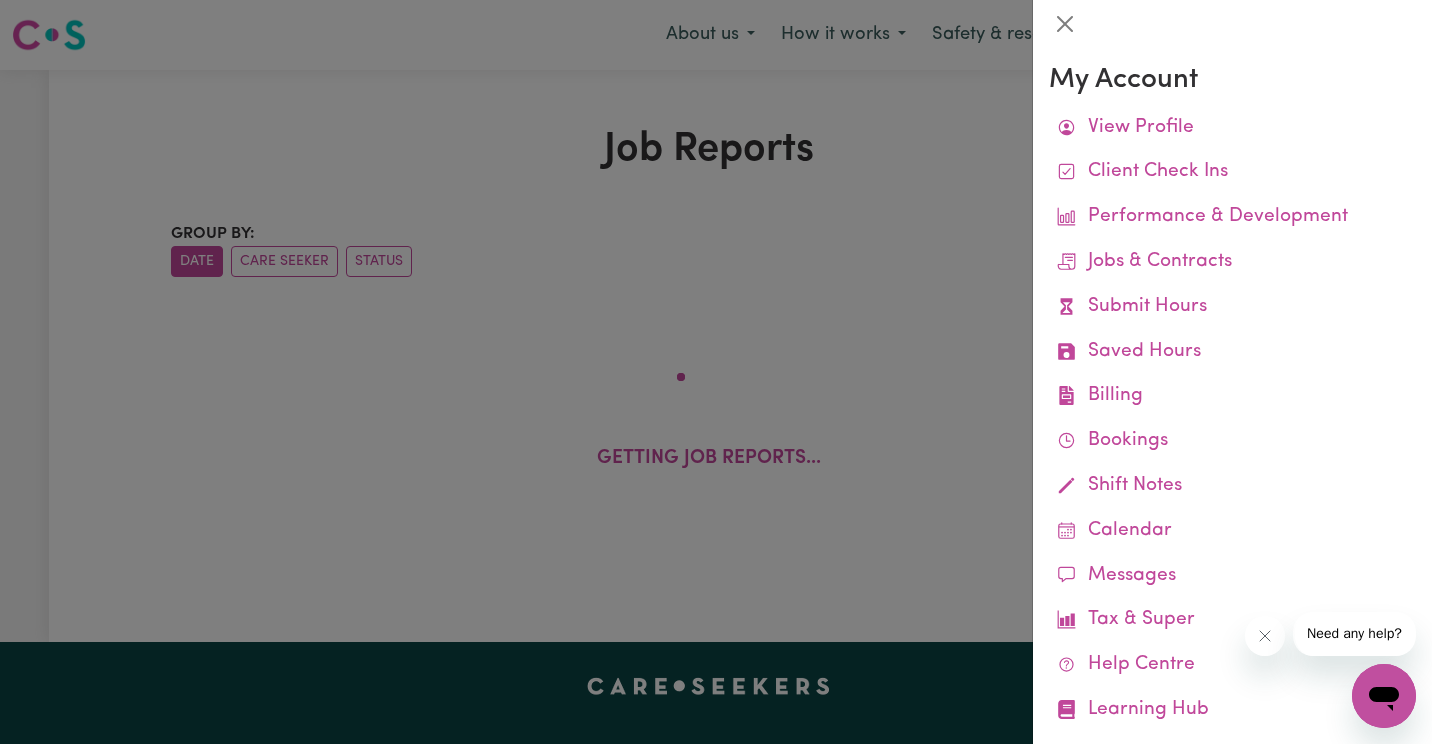 click at bounding box center [716, 372] 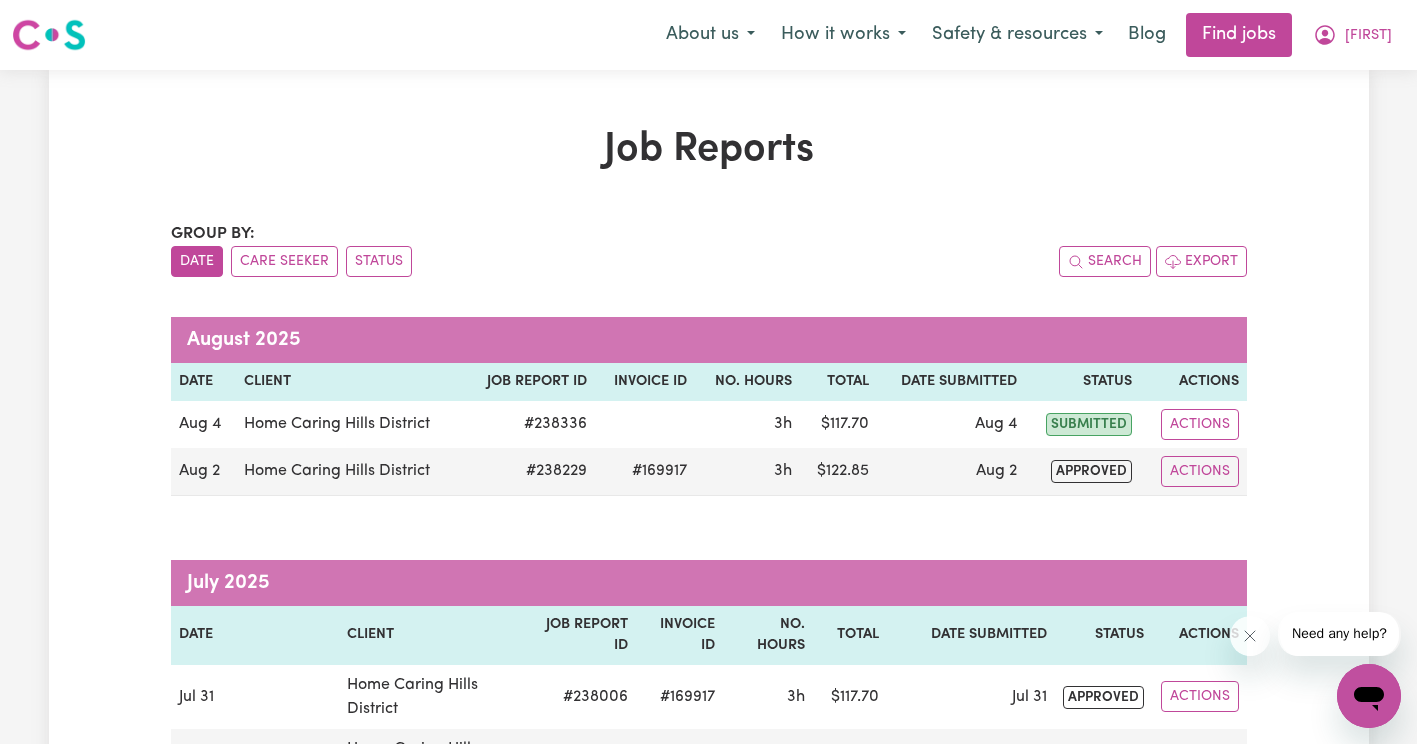 click on "Menu About us How it works Safety & resources Blog Find jobs [FIRST]" at bounding box center (708, 35) 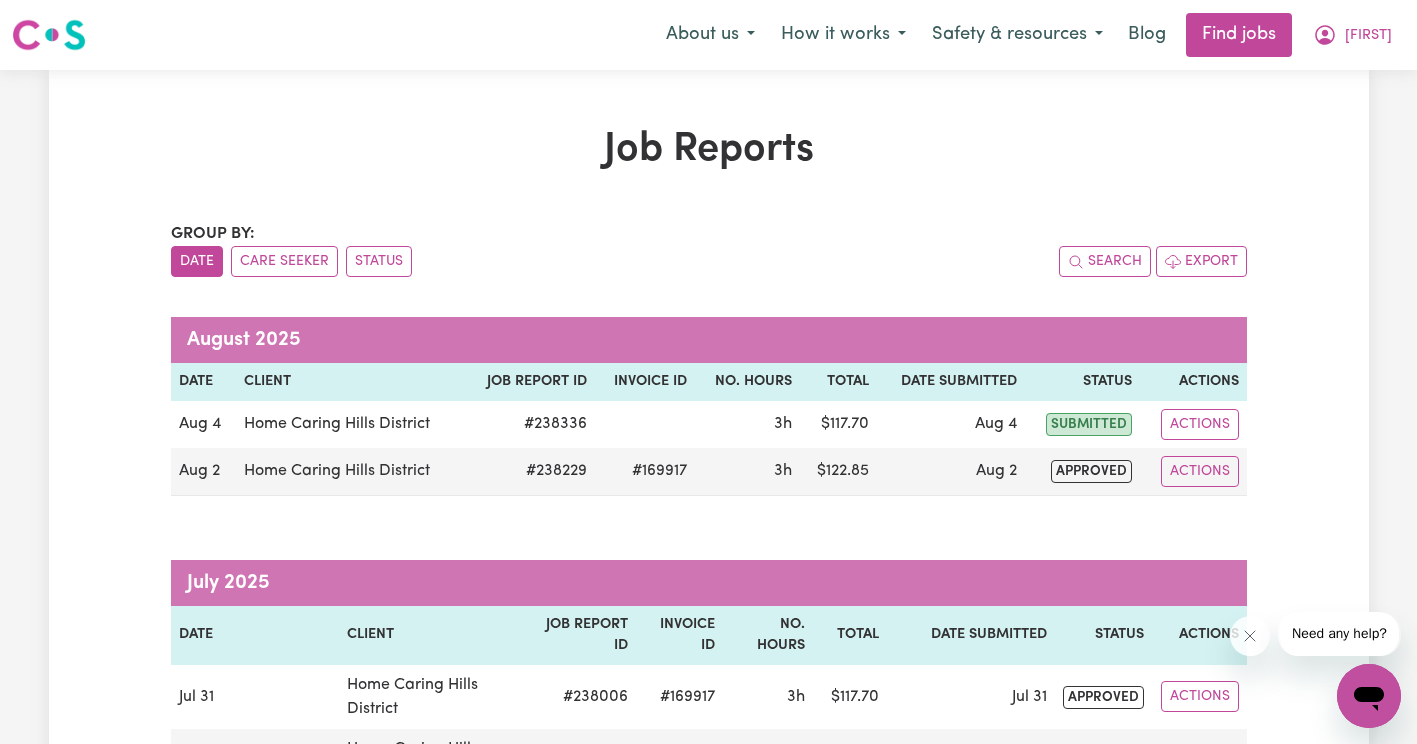 click at bounding box center (49, 35) 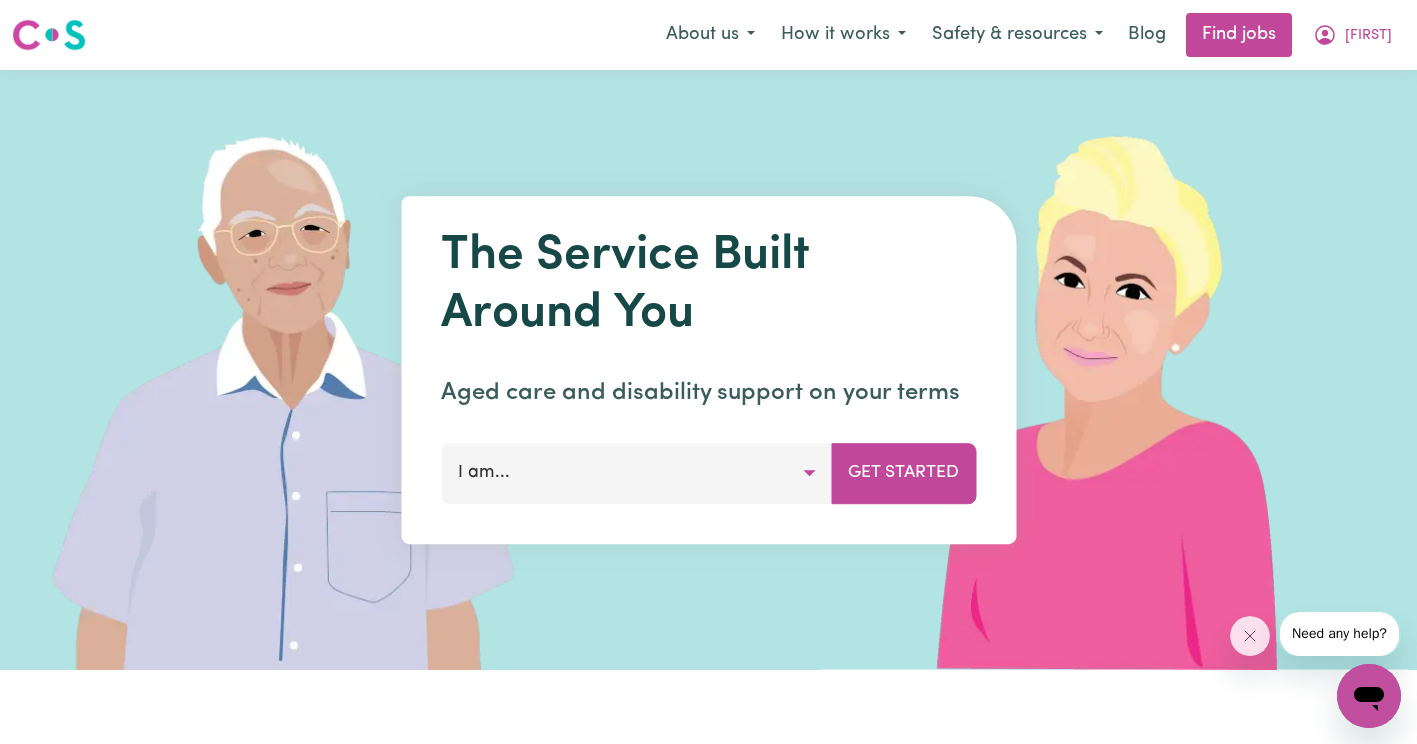 click at bounding box center (49, 35) 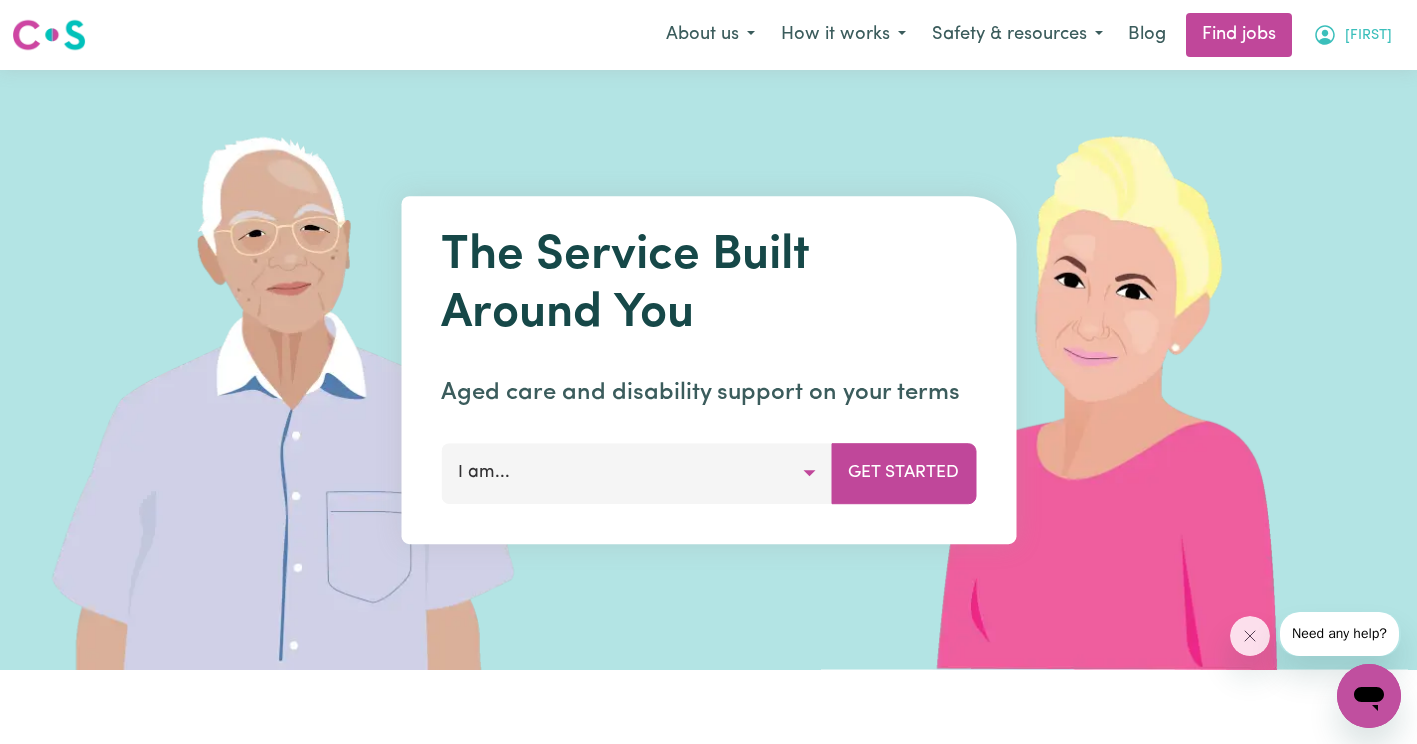 click on "[FIRST]" at bounding box center (1368, 36) 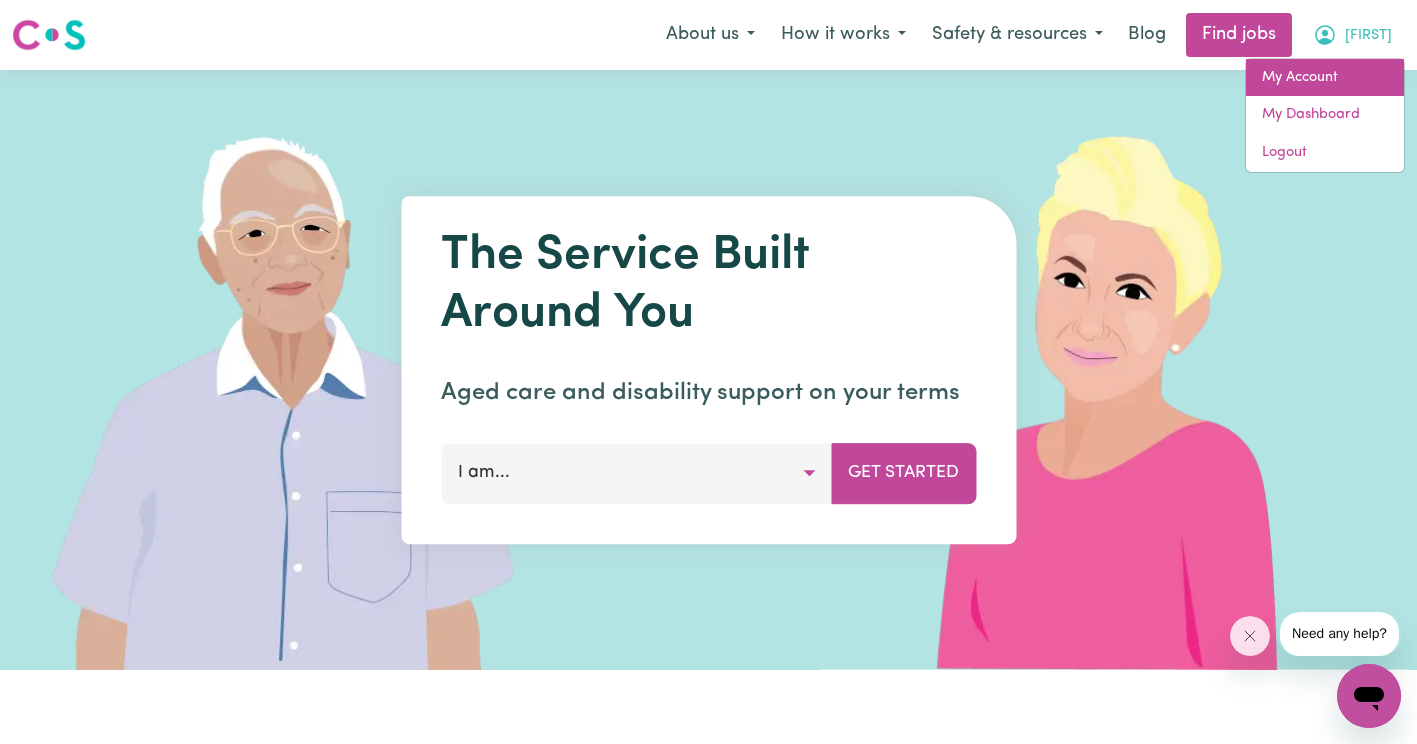 click on "My Account" at bounding box center [1325, 78] 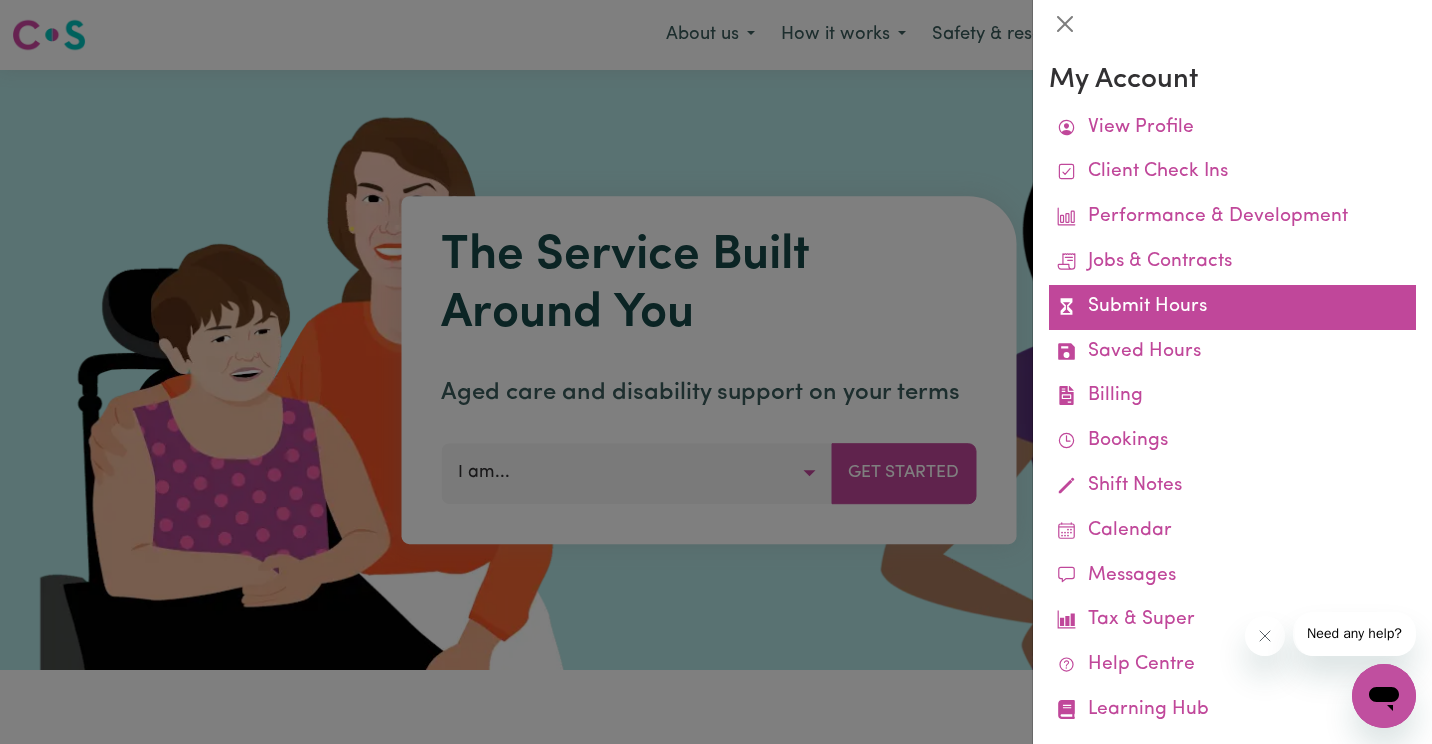 click on "Submit Hours" at bounding box center [1232, 307] 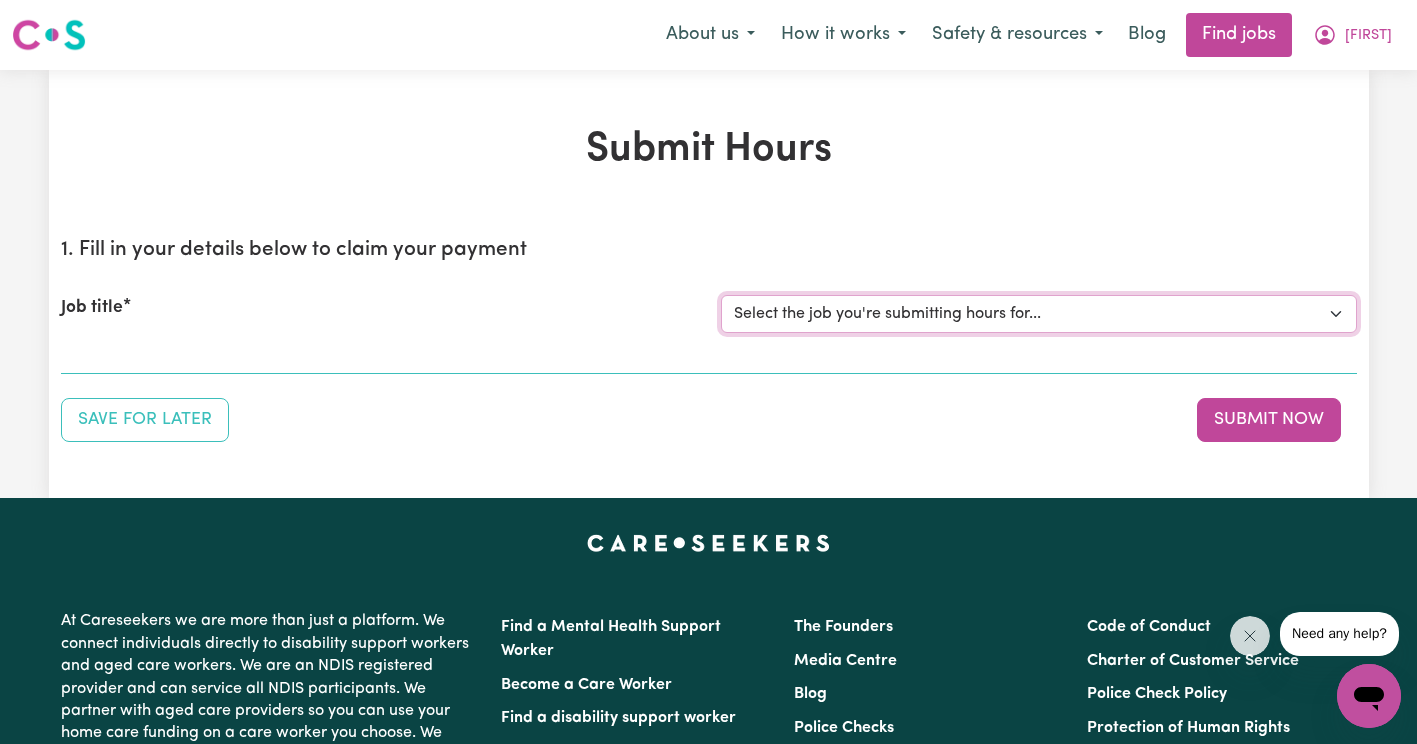 select on "11168" 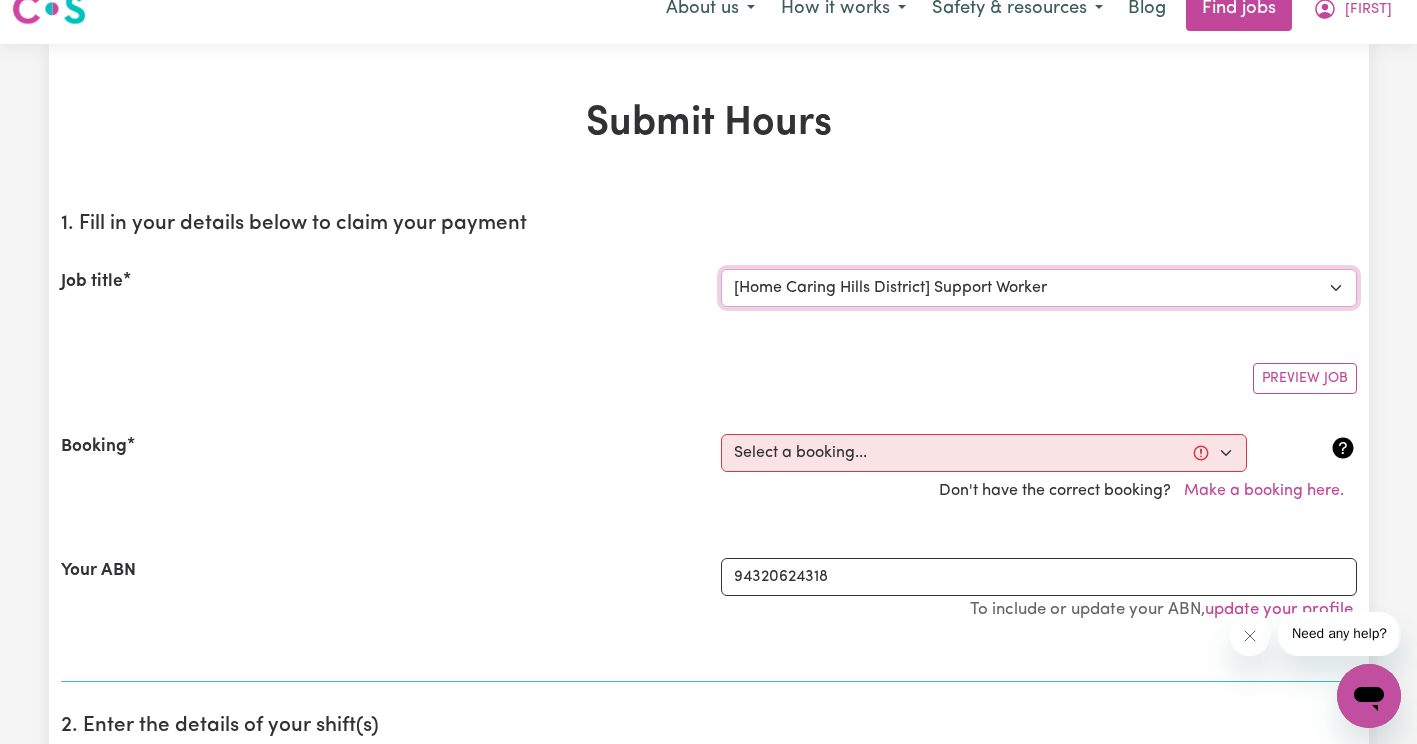 scroll, scrollTop: 58, scrollLeft: 0, axis: vertical 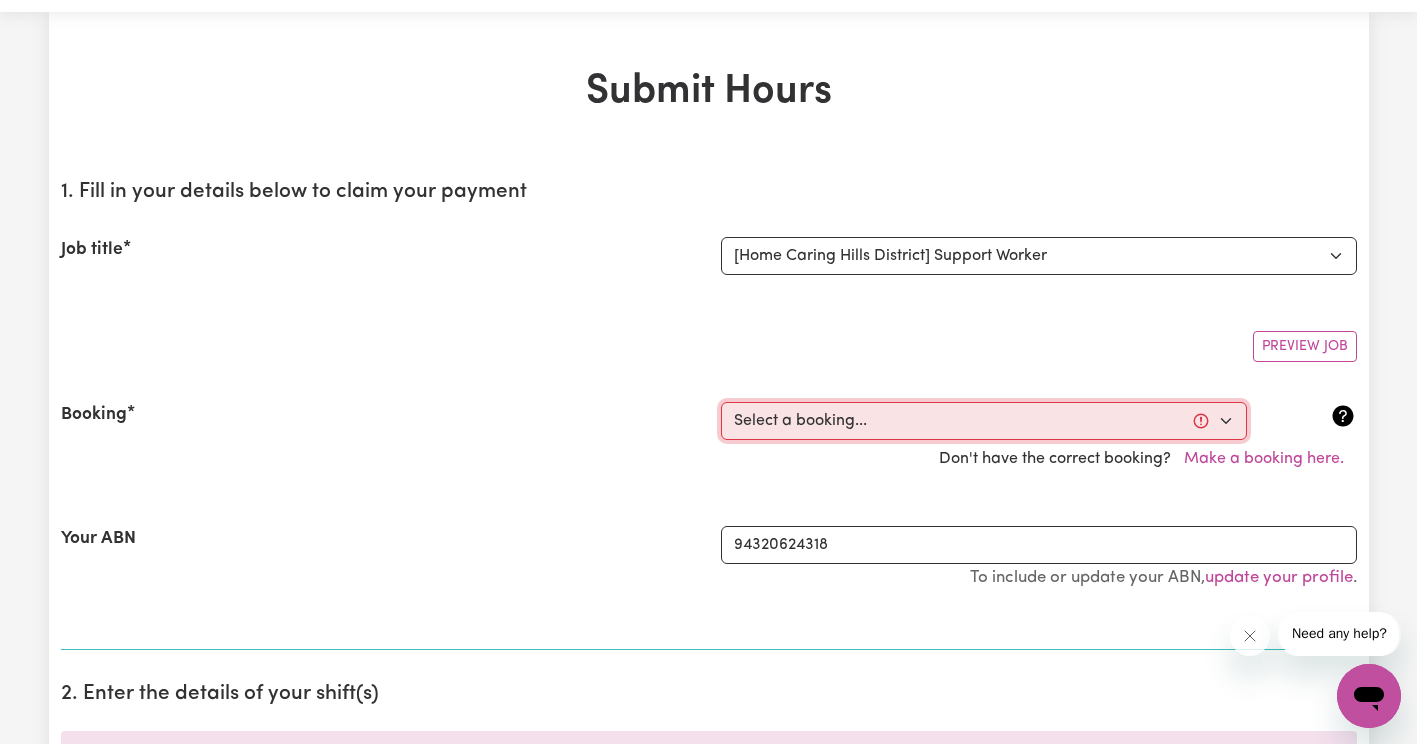 select on "344411" 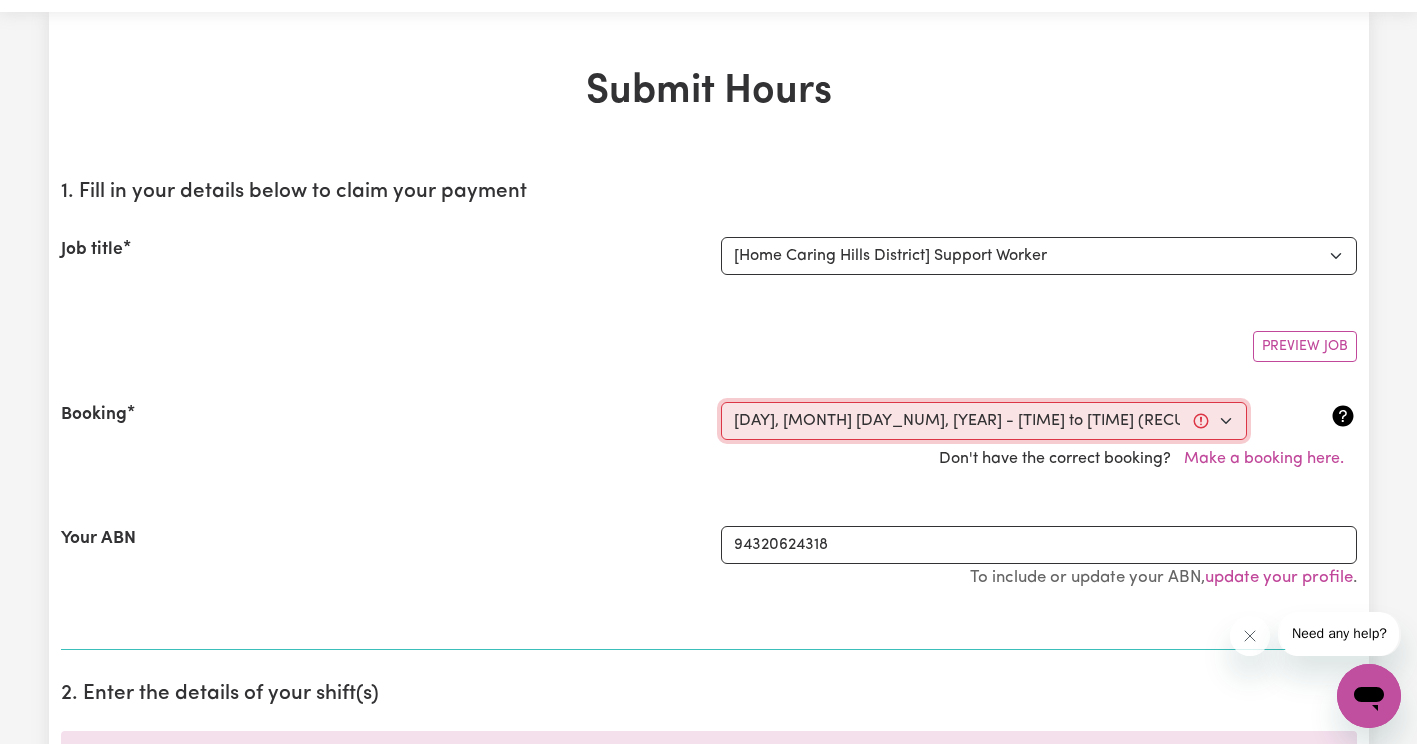 type on "2025-08-05" 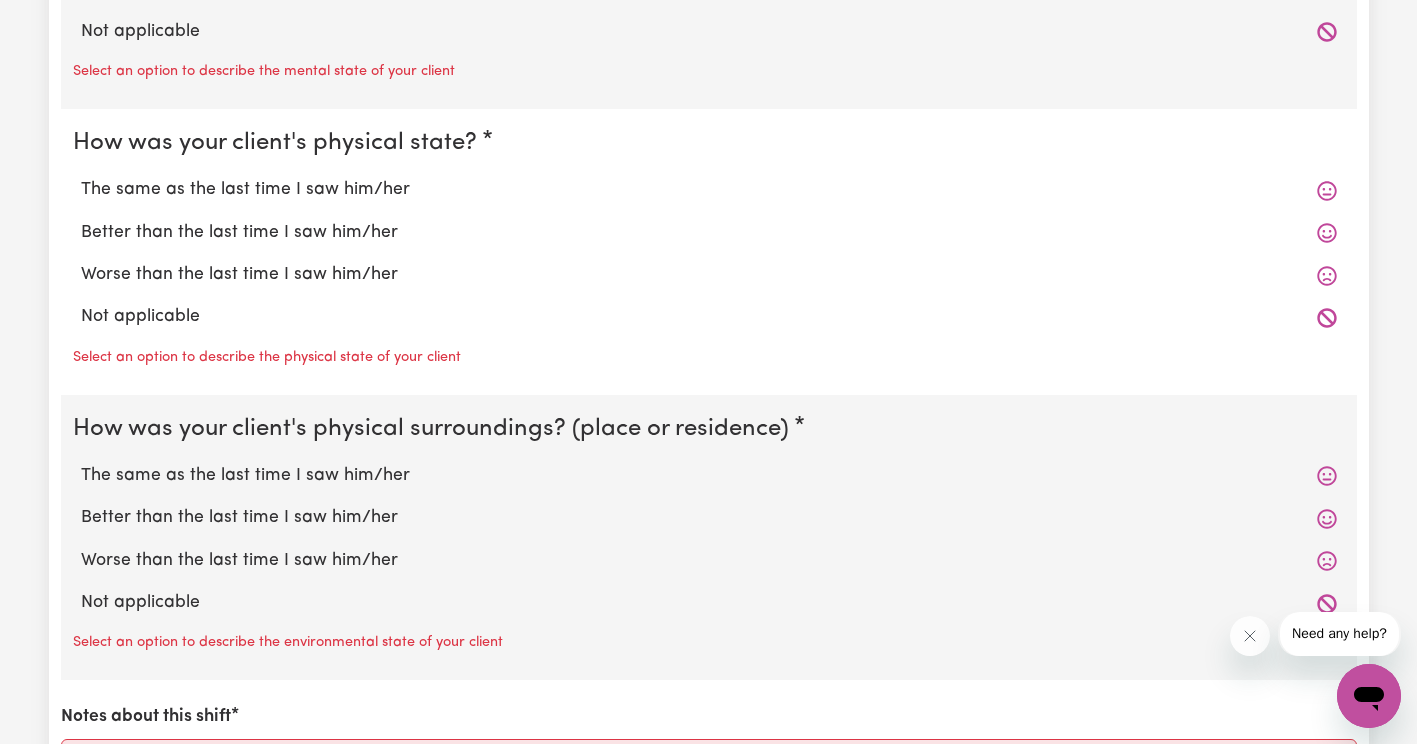 scroll, scrollTop: 2139, scrollLeft: 0, axis: vertical 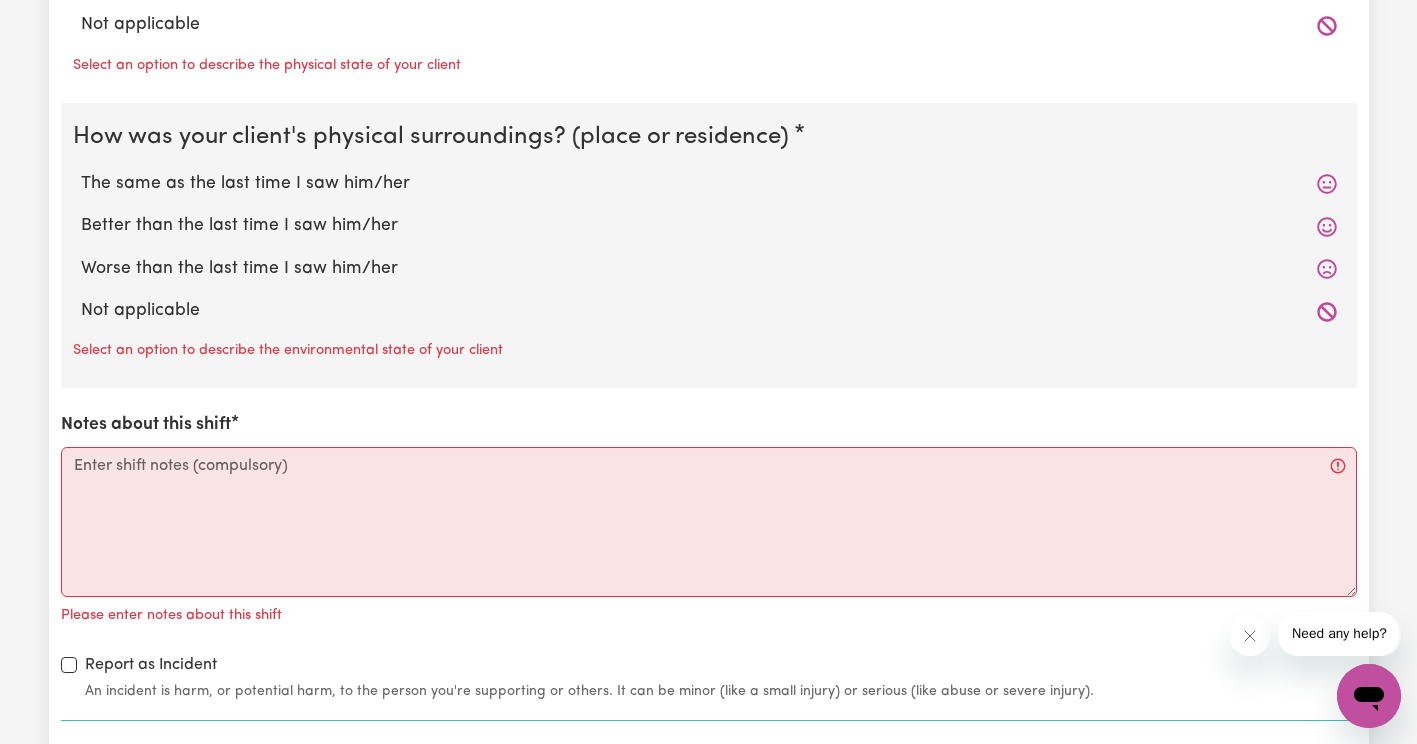 click on "Worse than the last time I saw him/her" at bounding box center (709, 269) 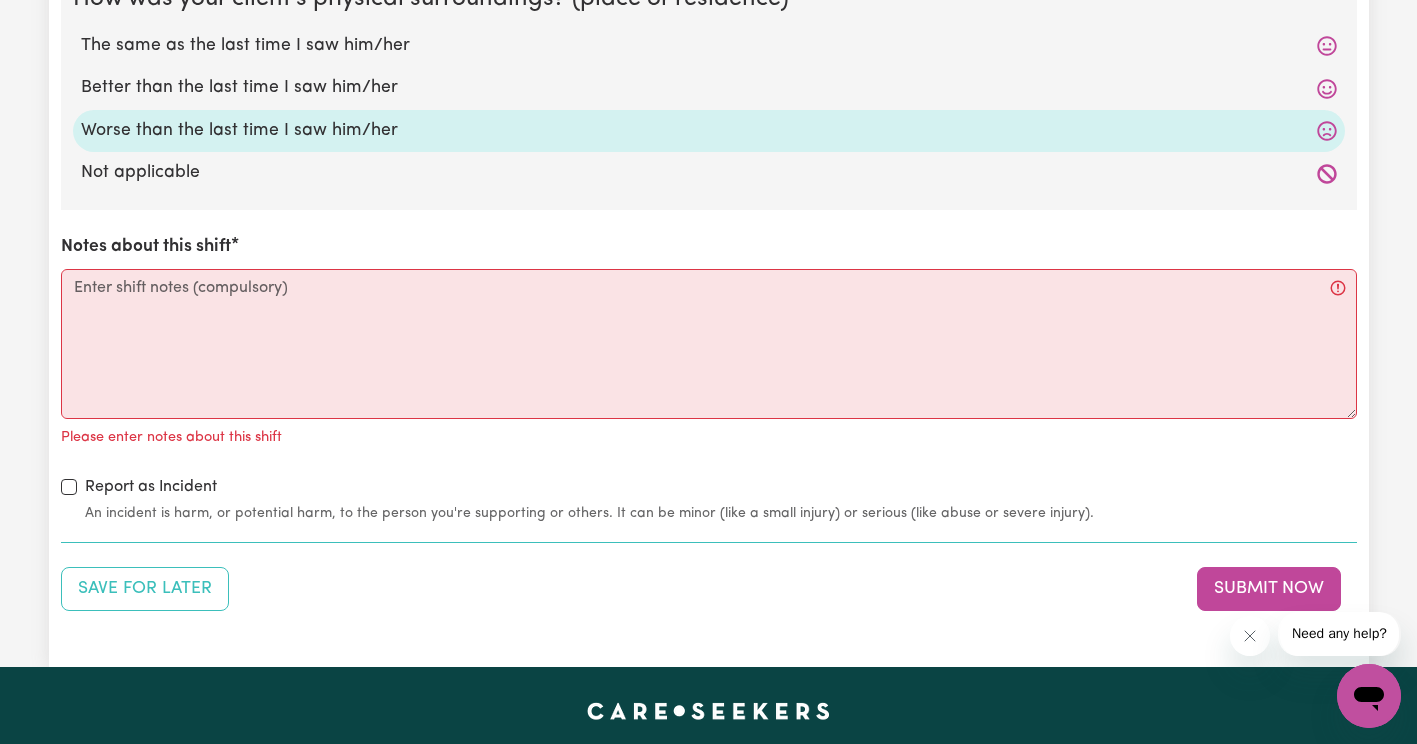 scroll, scrollTop: 2243, scrollLeft: 0, axis: vertical 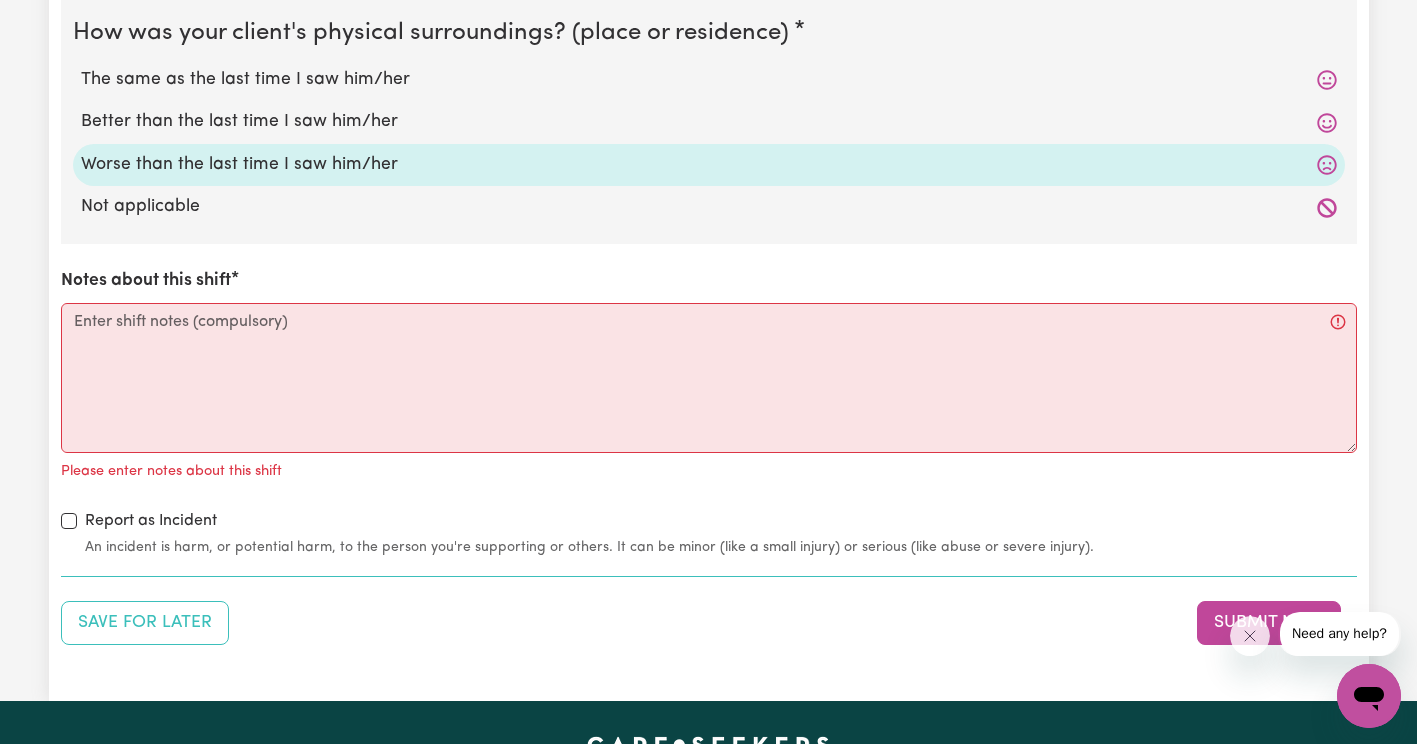click on "The same as the last time I saw him/her" at bounding box center (709, 80) 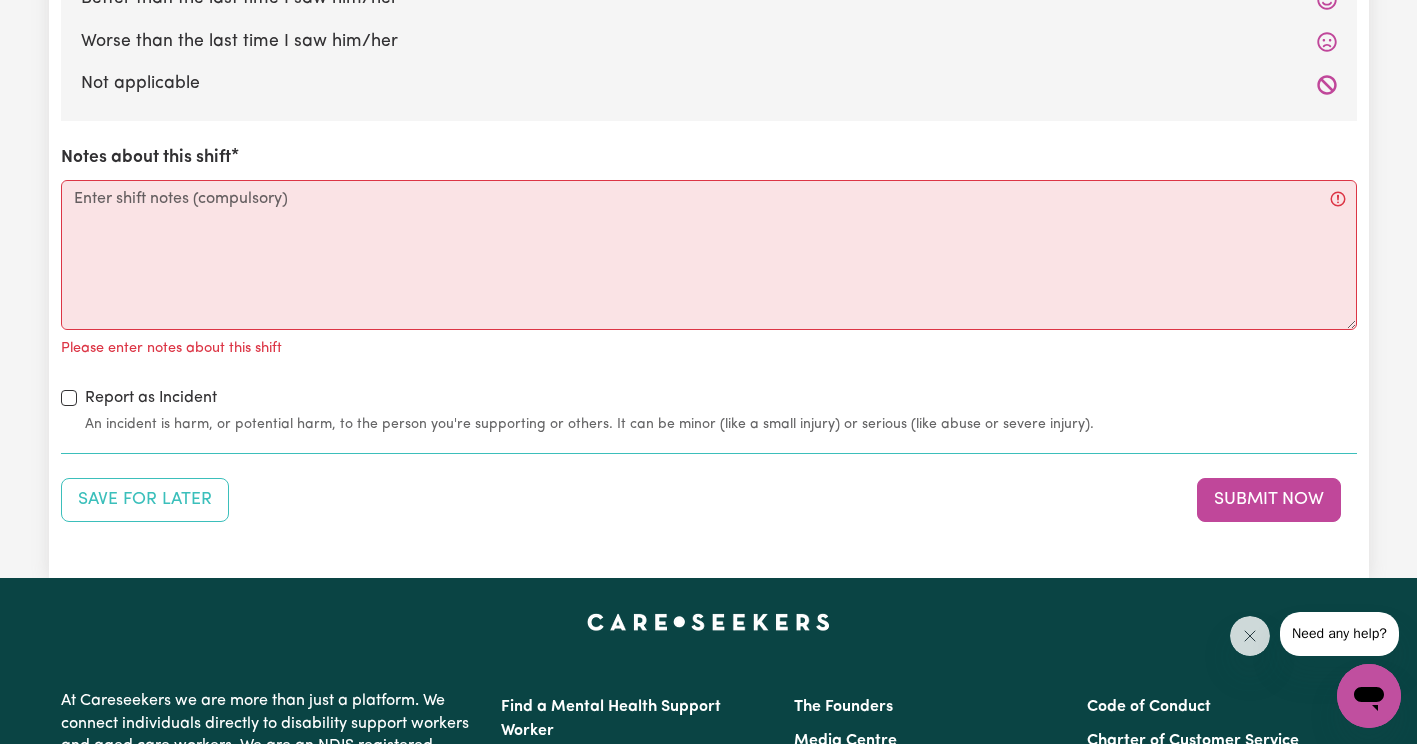 scroll, scrollTop: 1868, scrollLeft: 0, axis: vertical 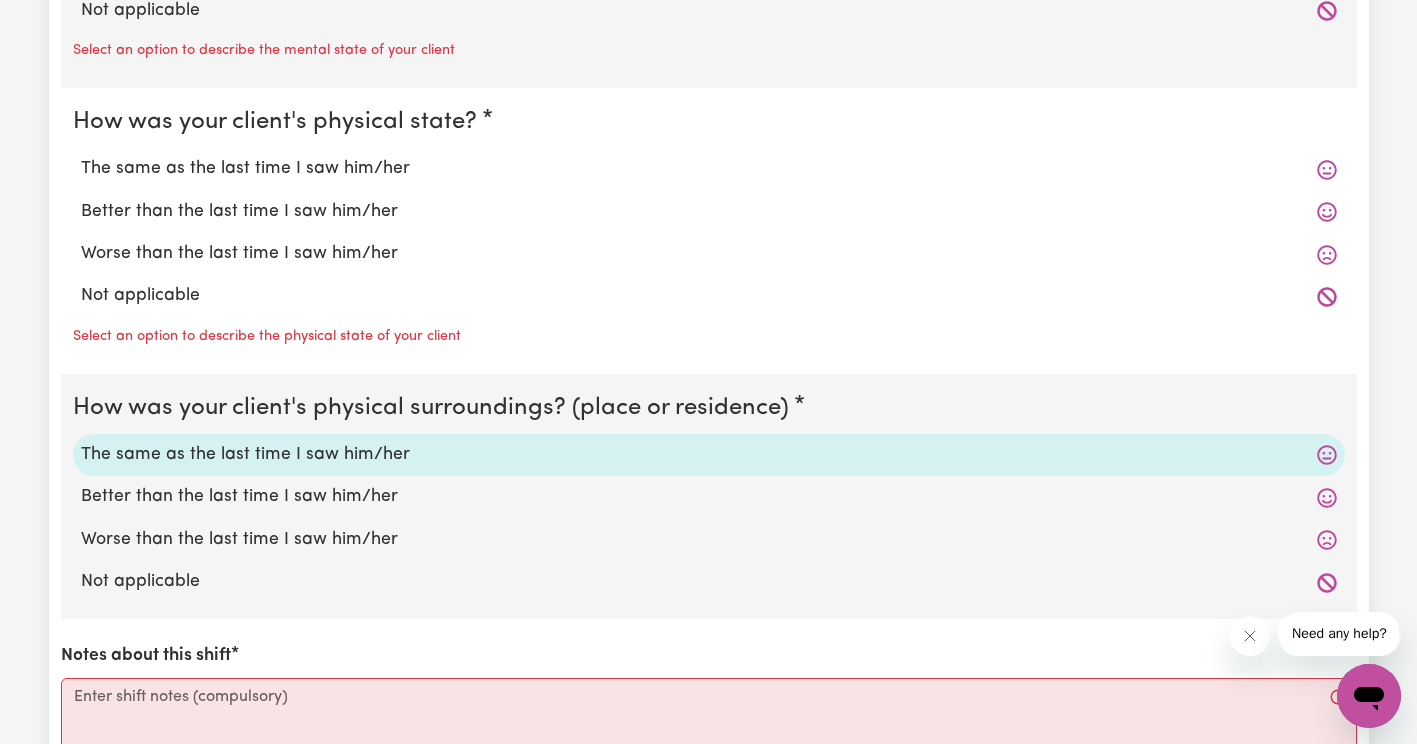 click on "Worse than the last time I saw him/her" at bounding box center (709, 254) 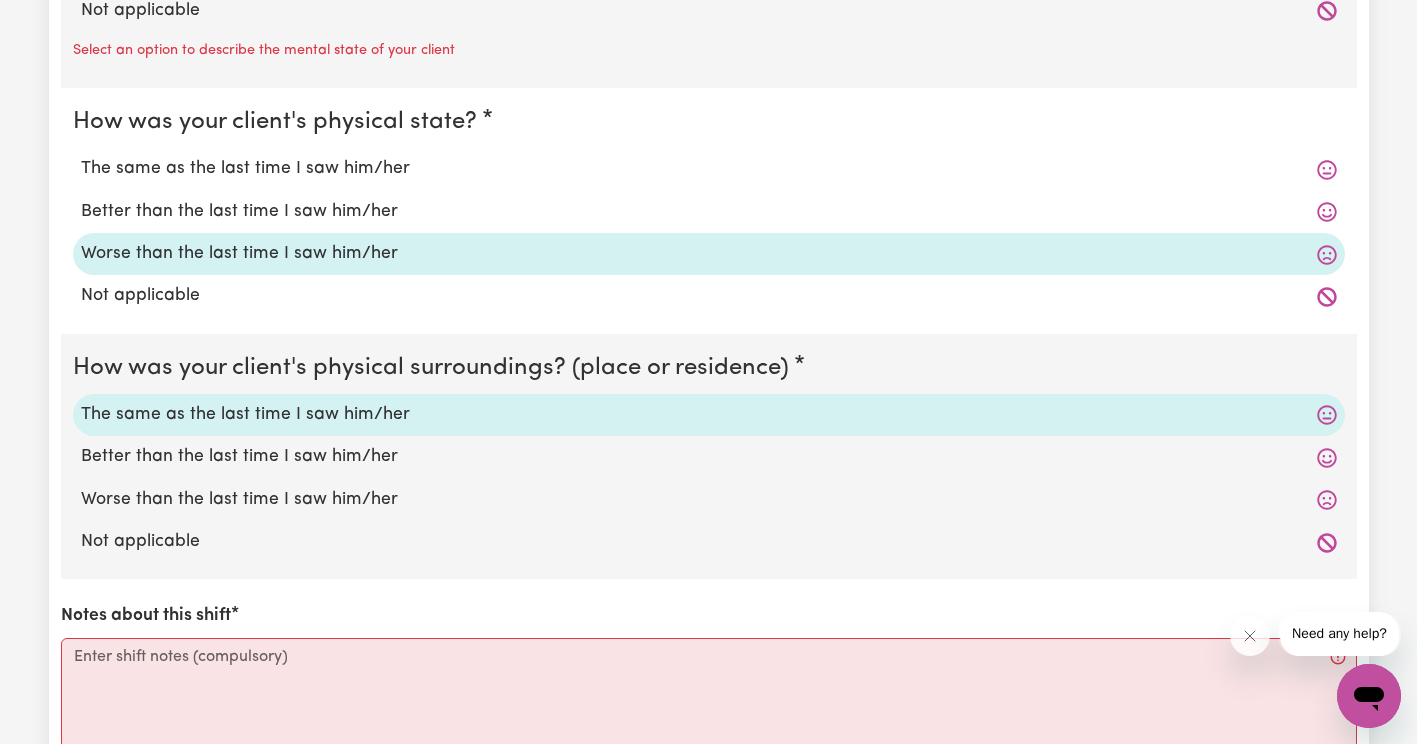 scroll, scrollTop: 1694, scrollLeft: 0, axis: vertical 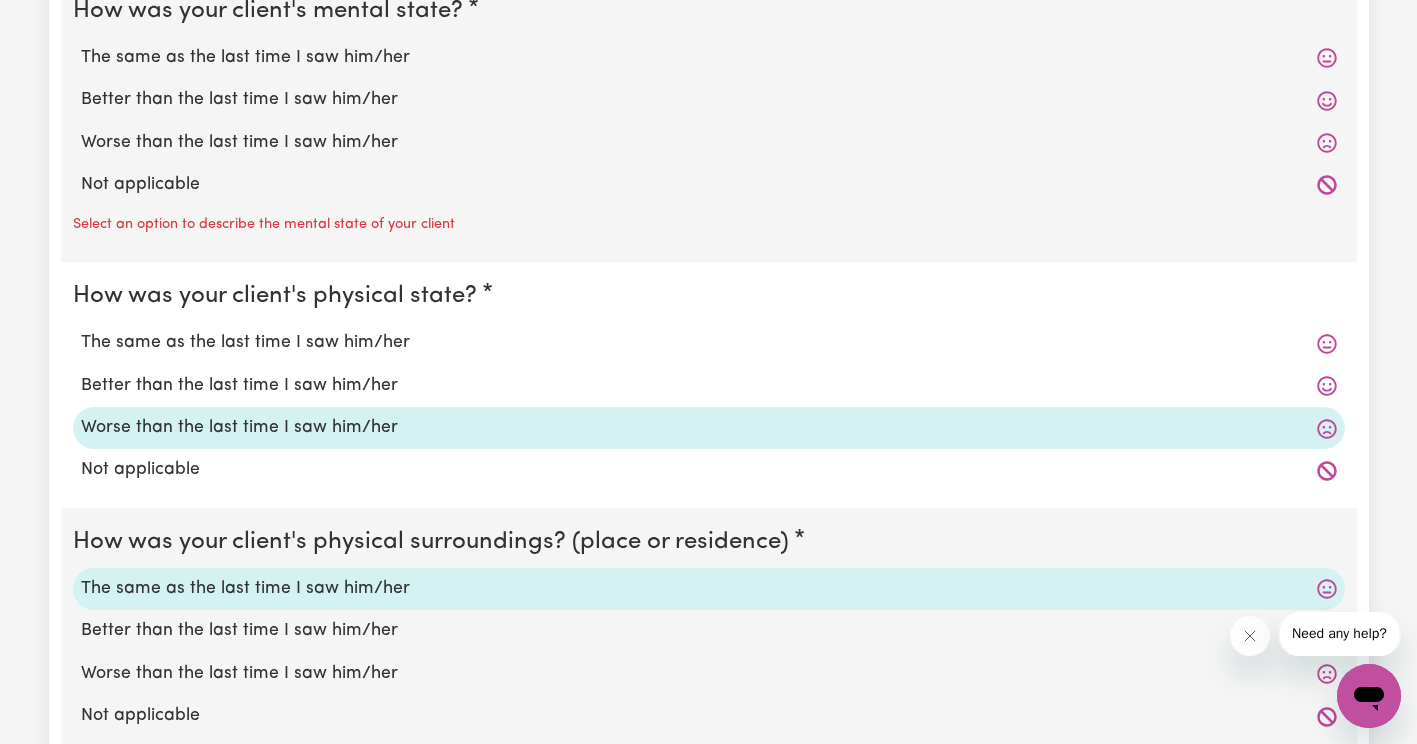 click on "Worse than the last time I saw him/her" at bounding box center [709, 143] 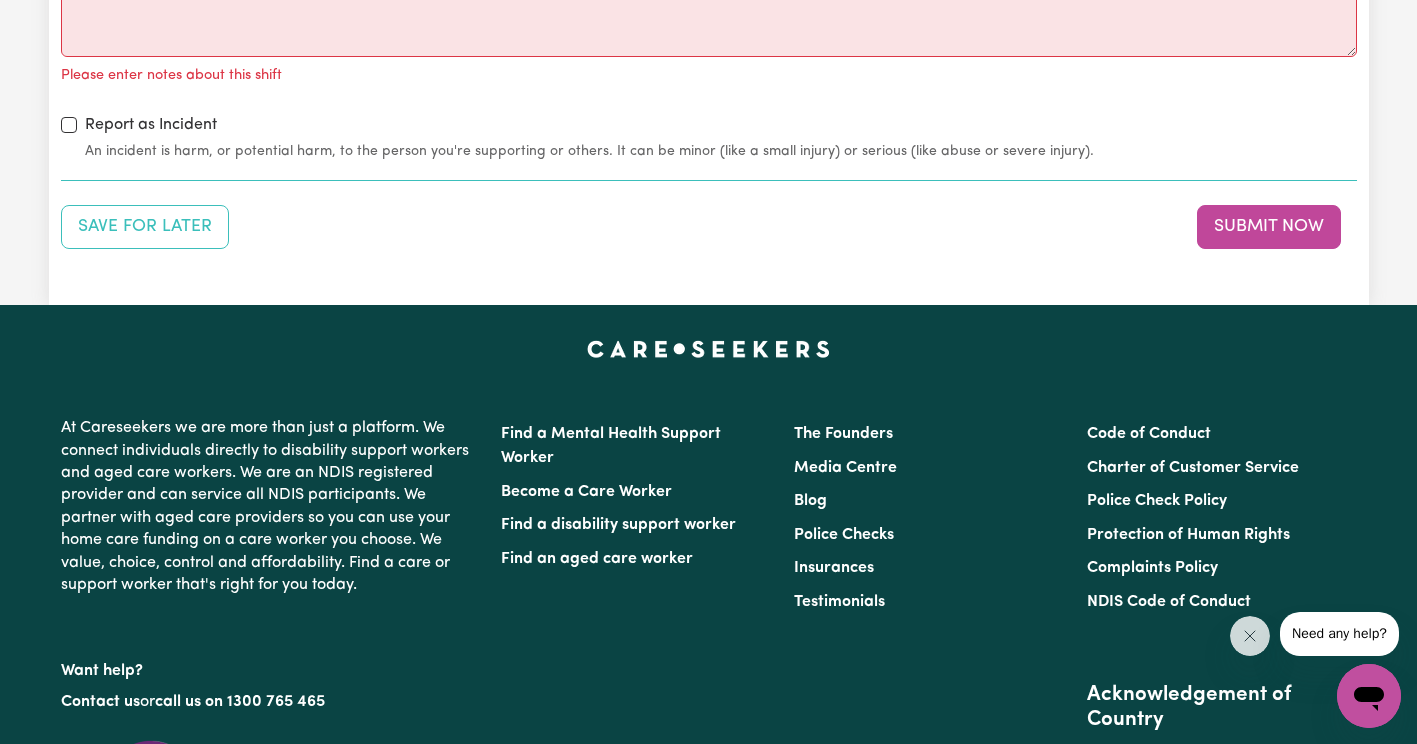 scroll, scrollTop: 2145, scrollLeft: 0, axis: vertical 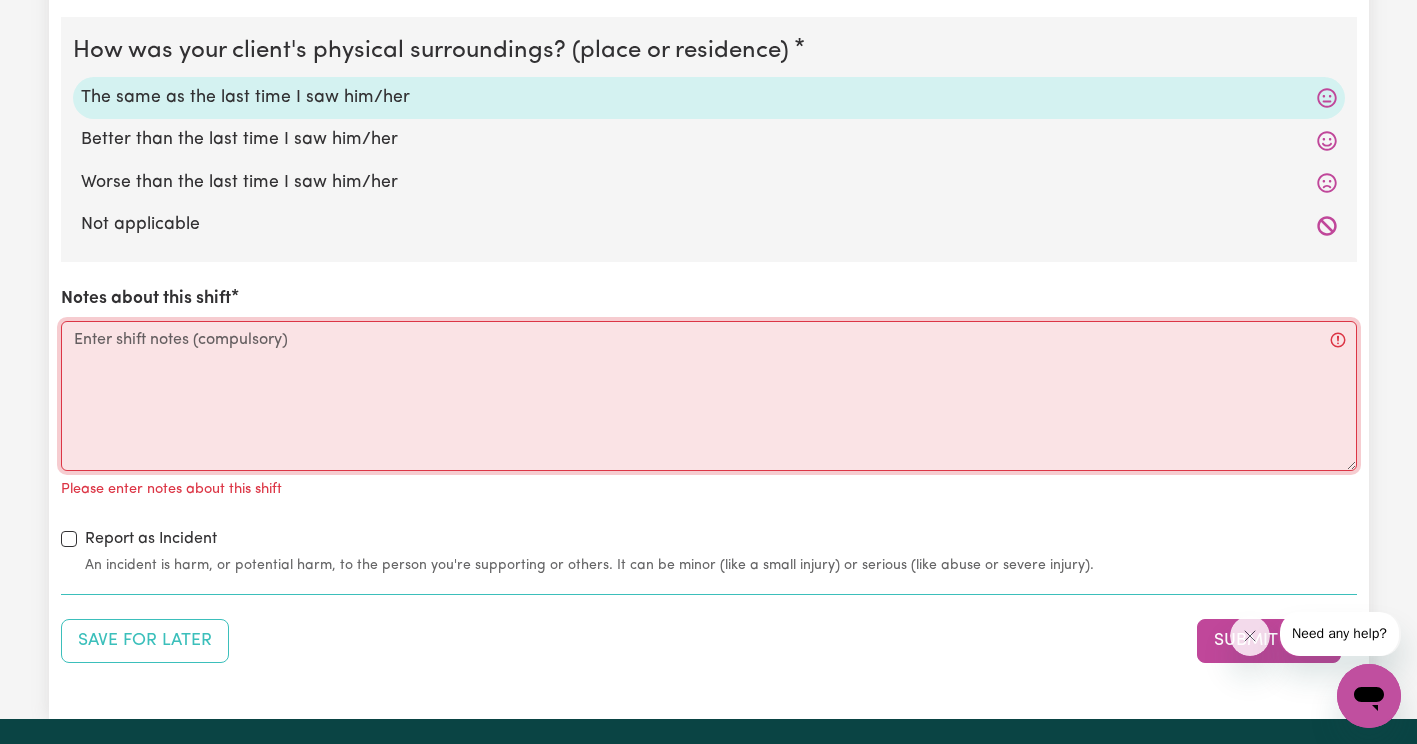 click on "Notes about this shift" at bounding box center (709, 396) 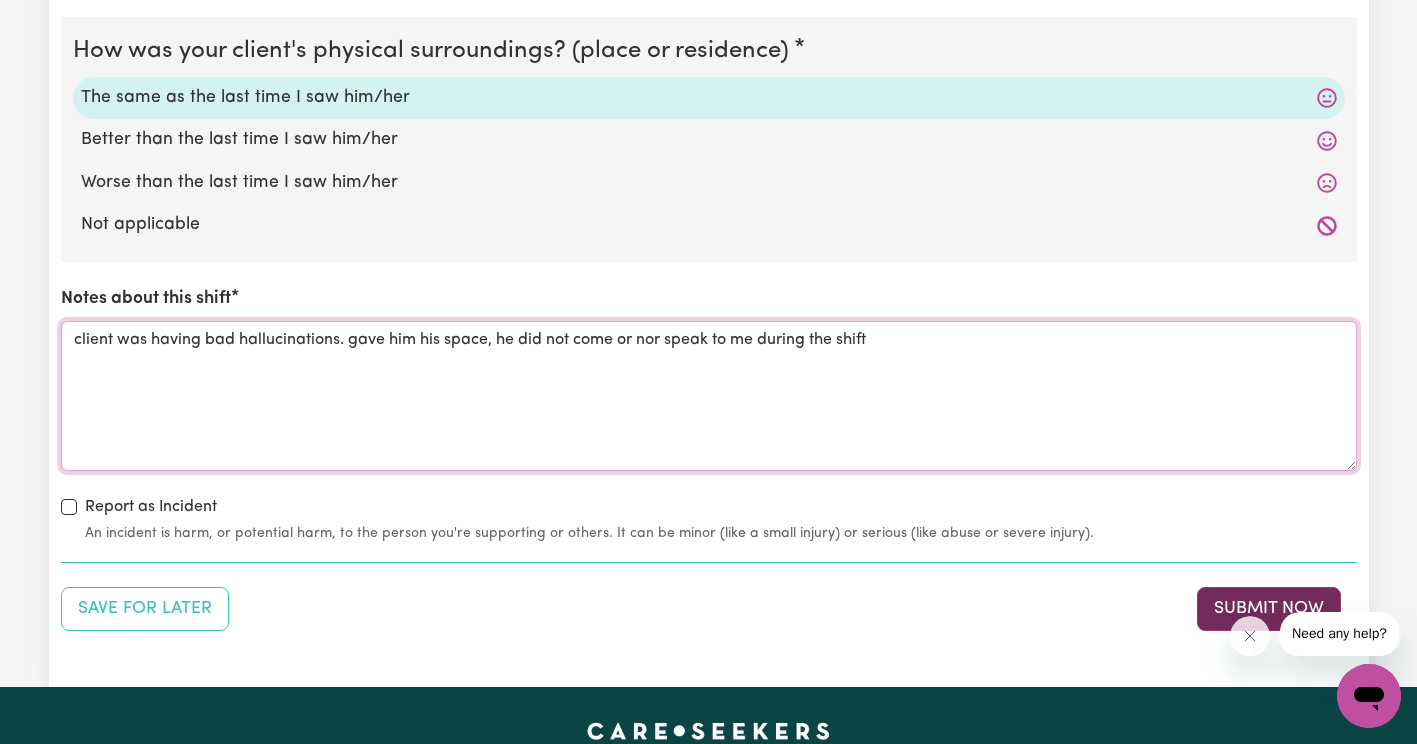 type on "client was having bad hallucinations. gave him his space, he did not come or nor speak to me during the shift" 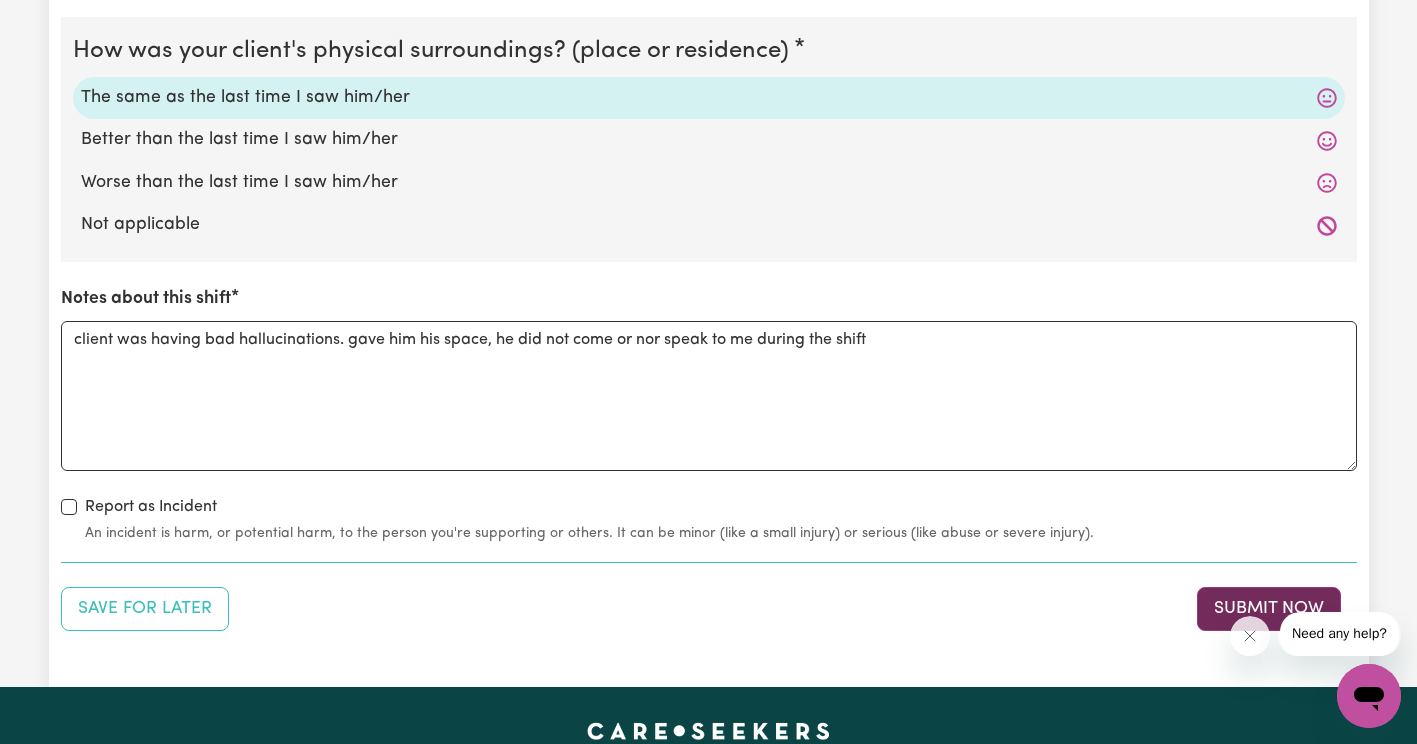 click on "Submit Now" at bounding box center (1269, 609) 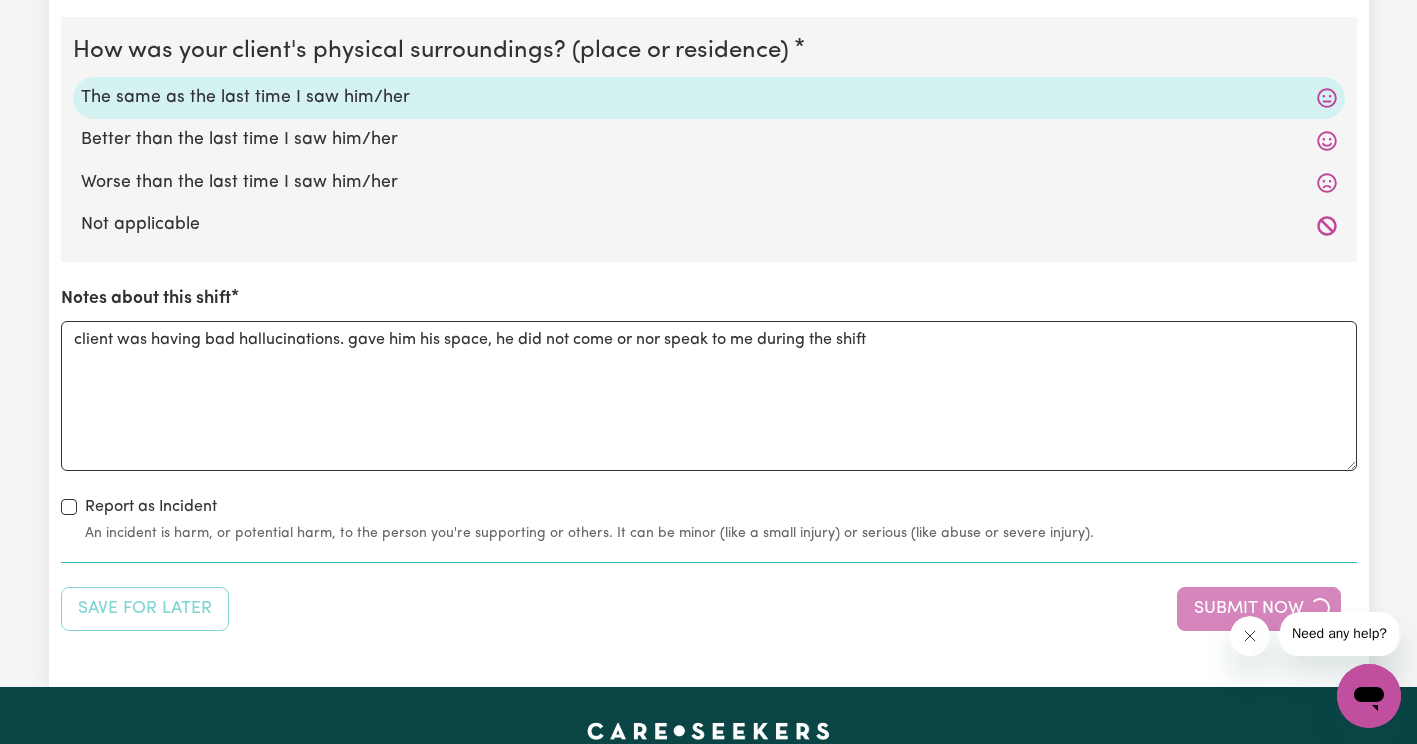 click 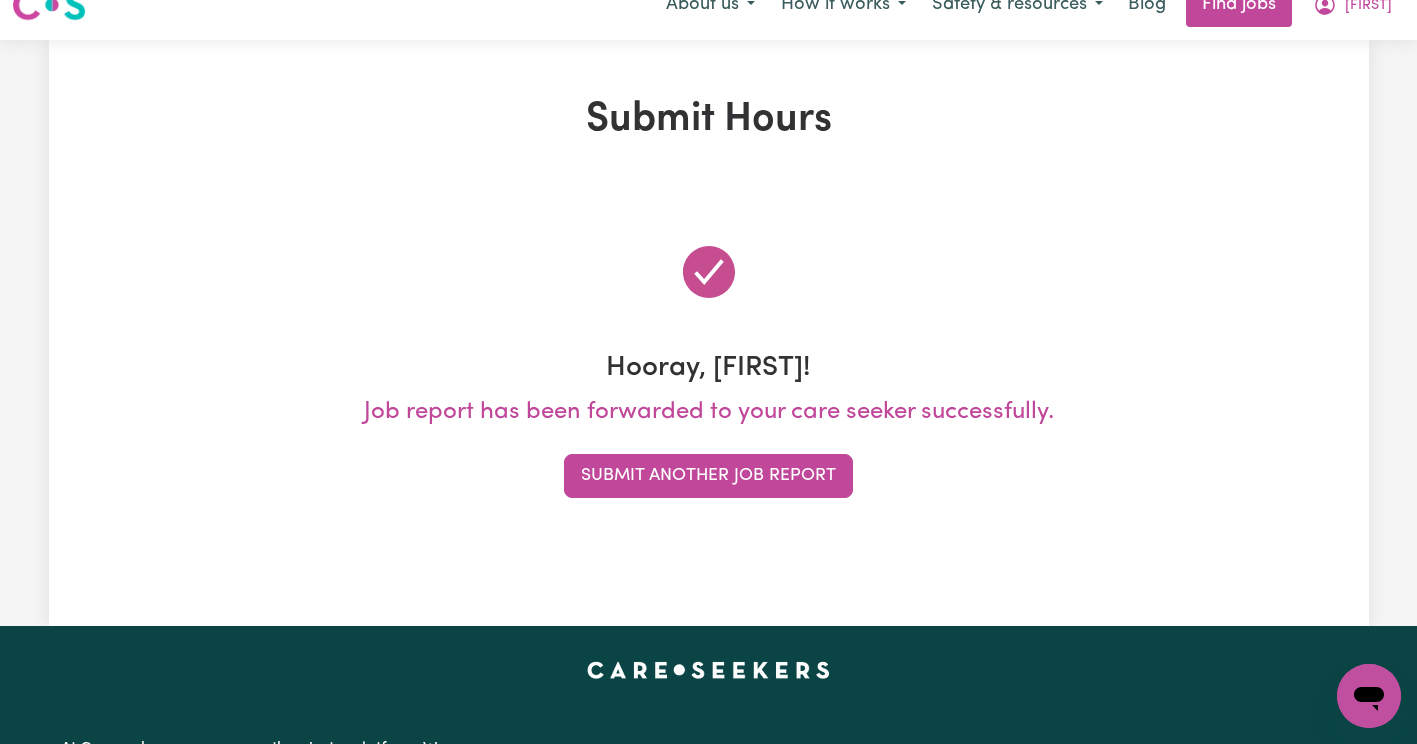 scroll, scrollTop: 0, scrollLeft: 0, axis: both 